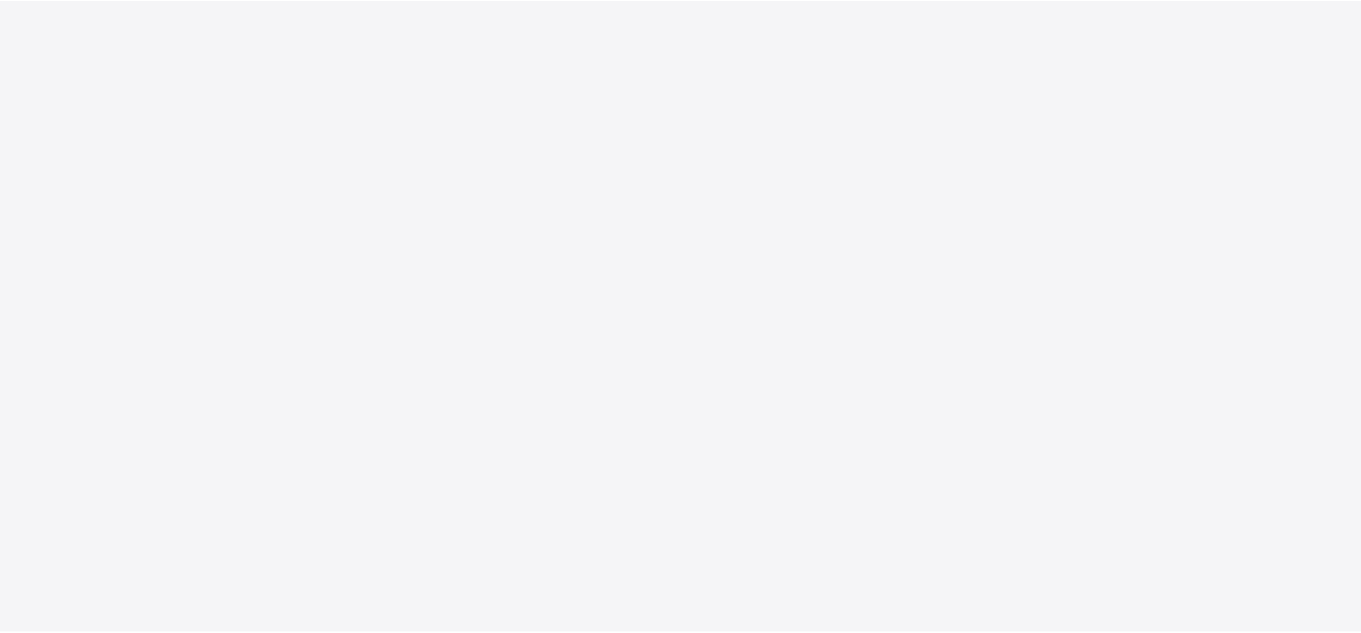 scroll, scrollTop: 0, scrollLeft: 0, axis: both 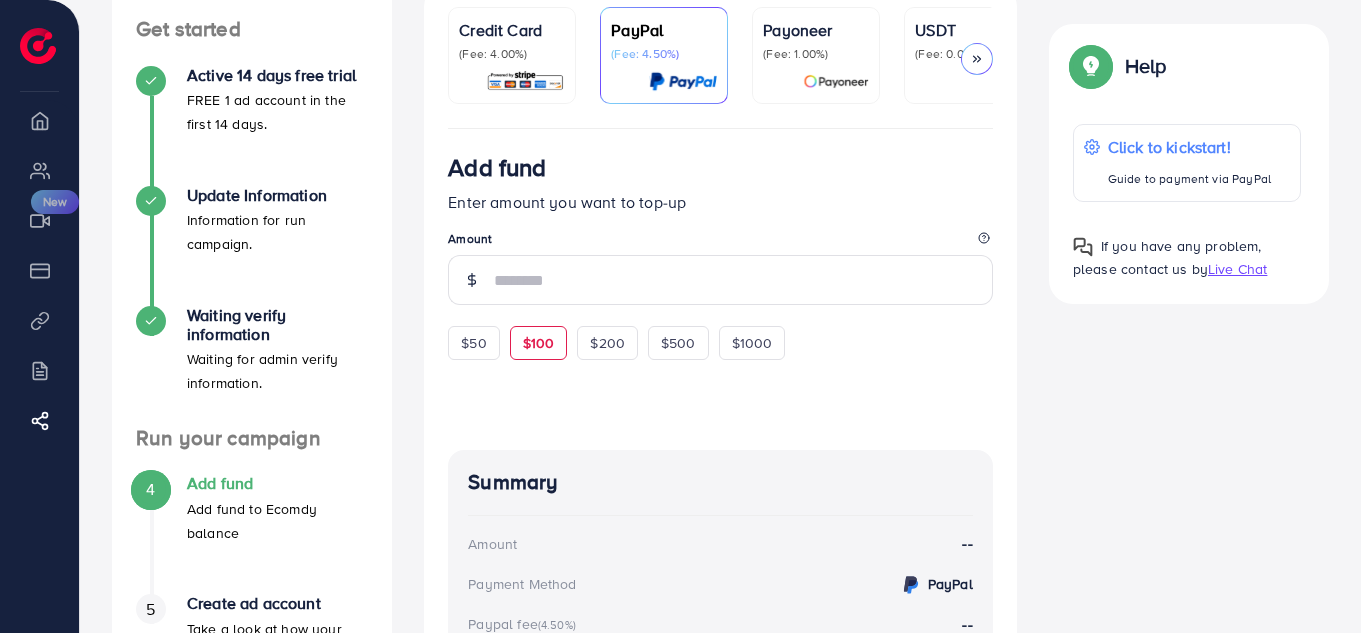 click on "$100" at bounding box center [539, 343] 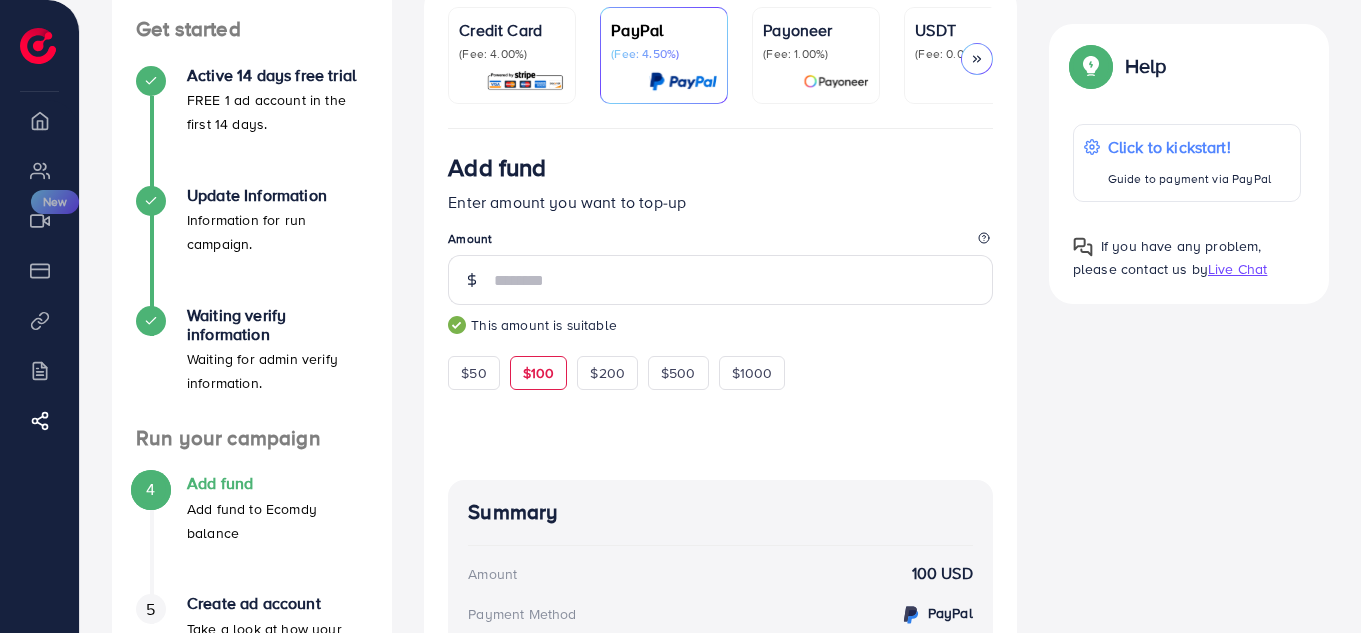 click on "(Fee: 4.00%)" at bounding box center [512, 54] 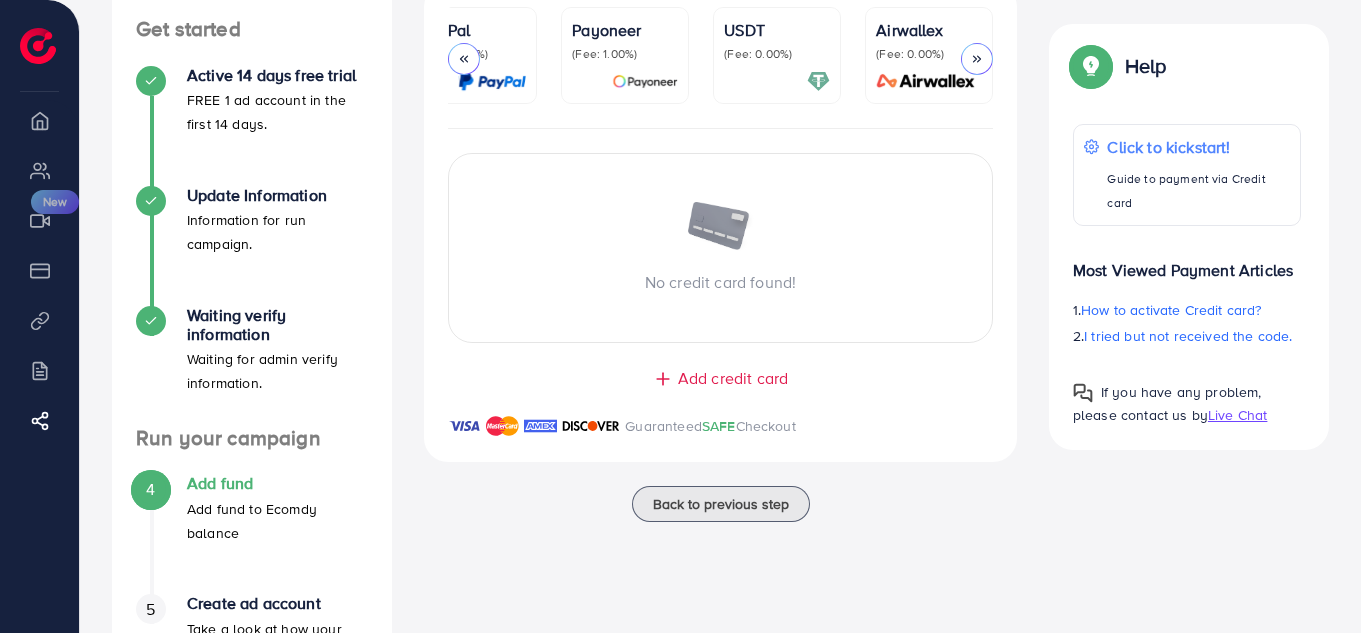 scroll, scrollTop: 0, scrollLeft: 0, axis: both 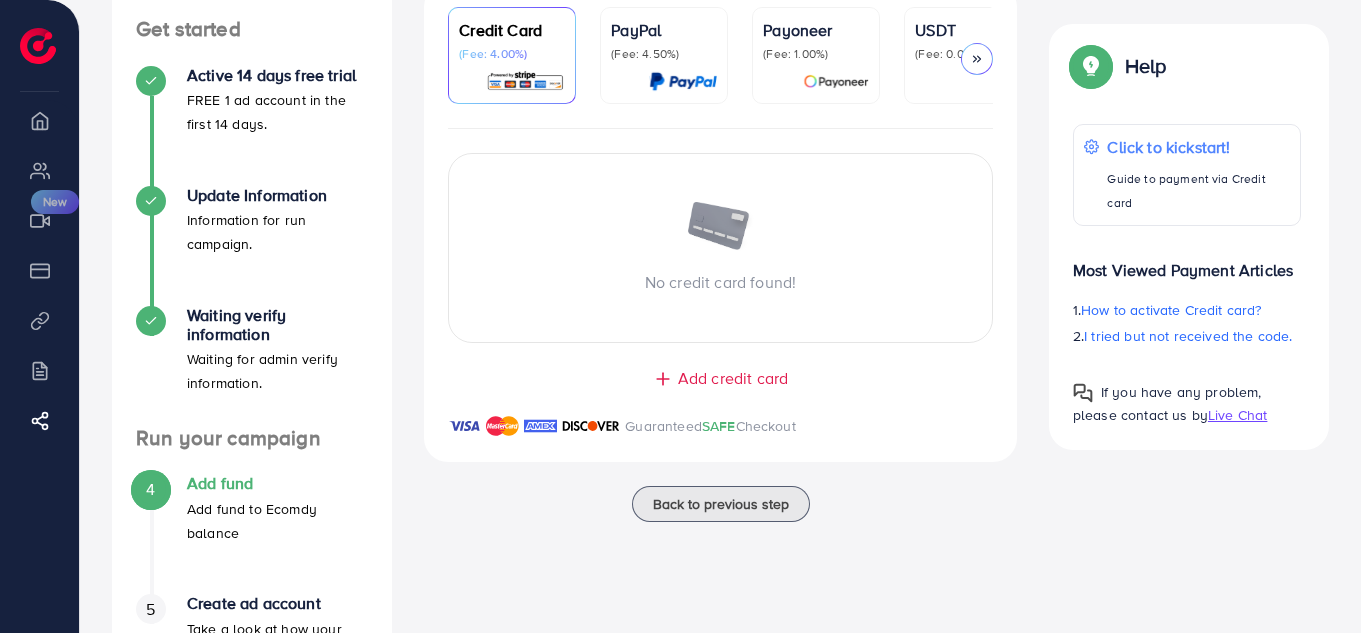 click 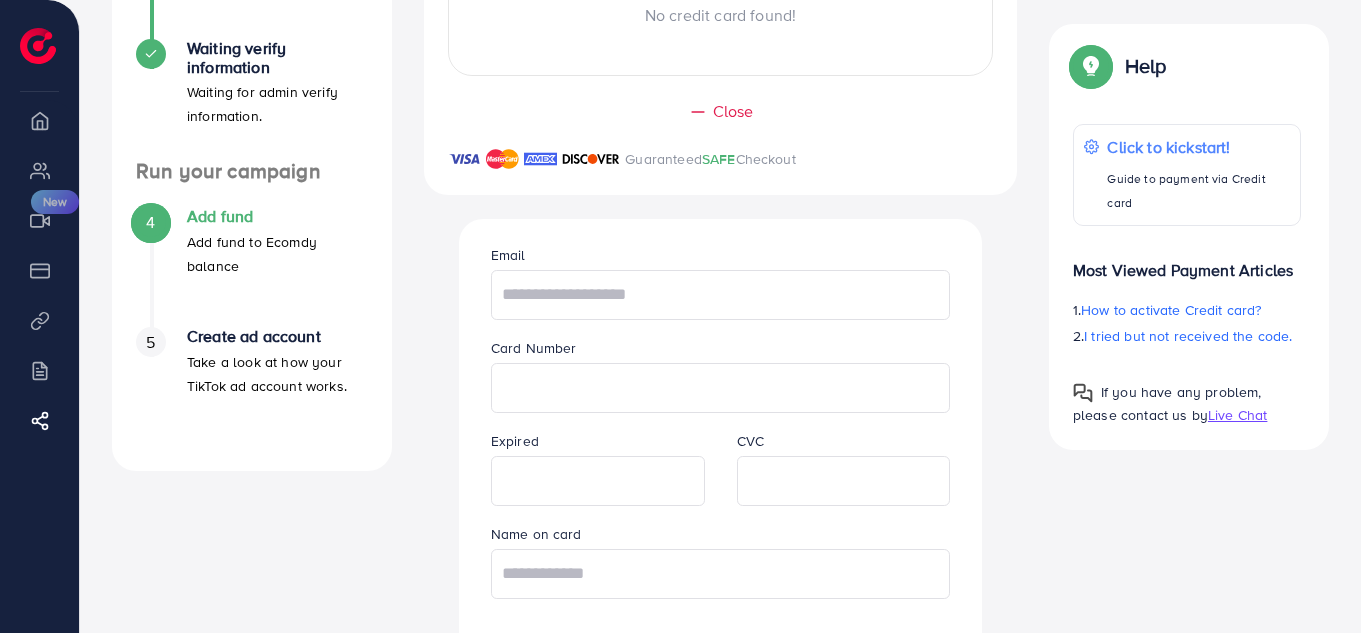 scroll, scrollTop: 479, scrollLeft: 0, axis: vertical 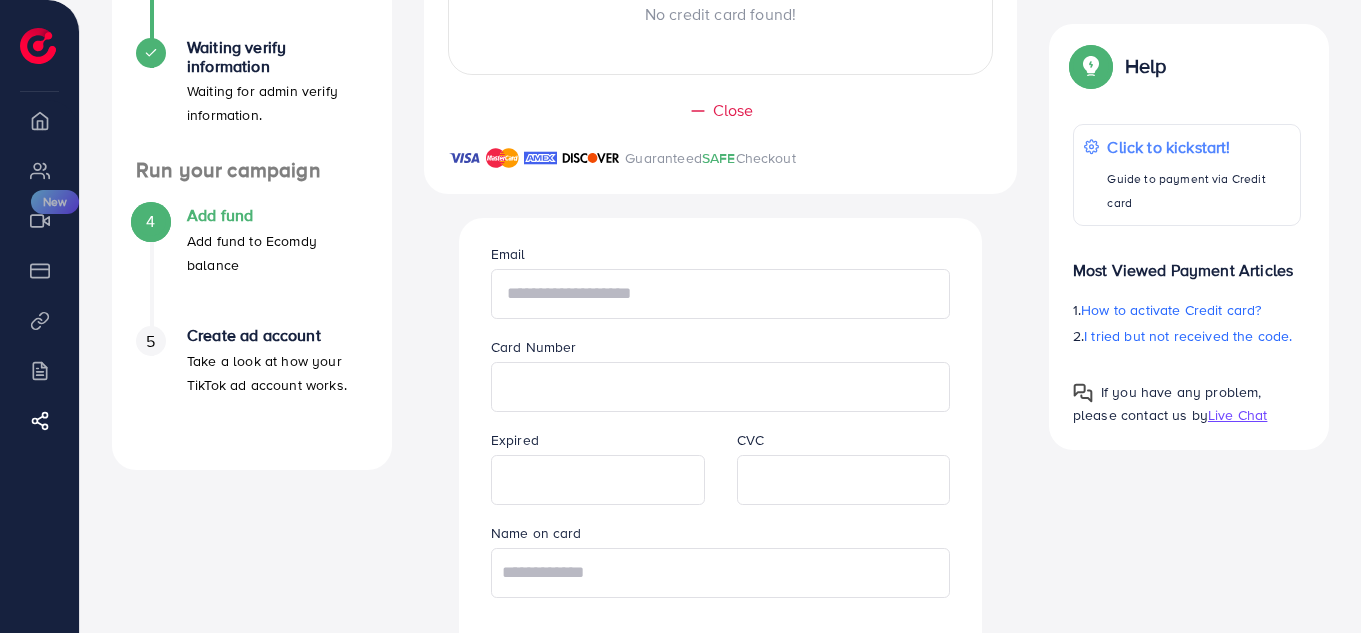 click at bounding box center (721, 294) 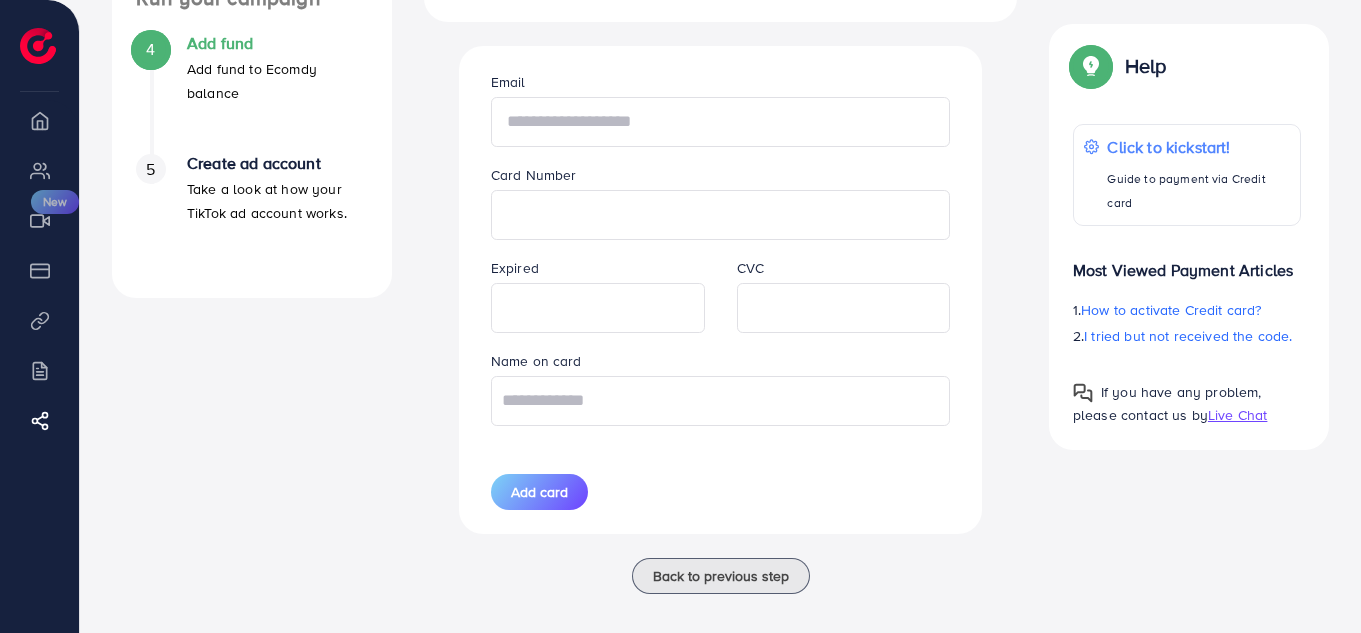 scroll, scrollTop: 652, scrollLeft: 0, axis: vertical 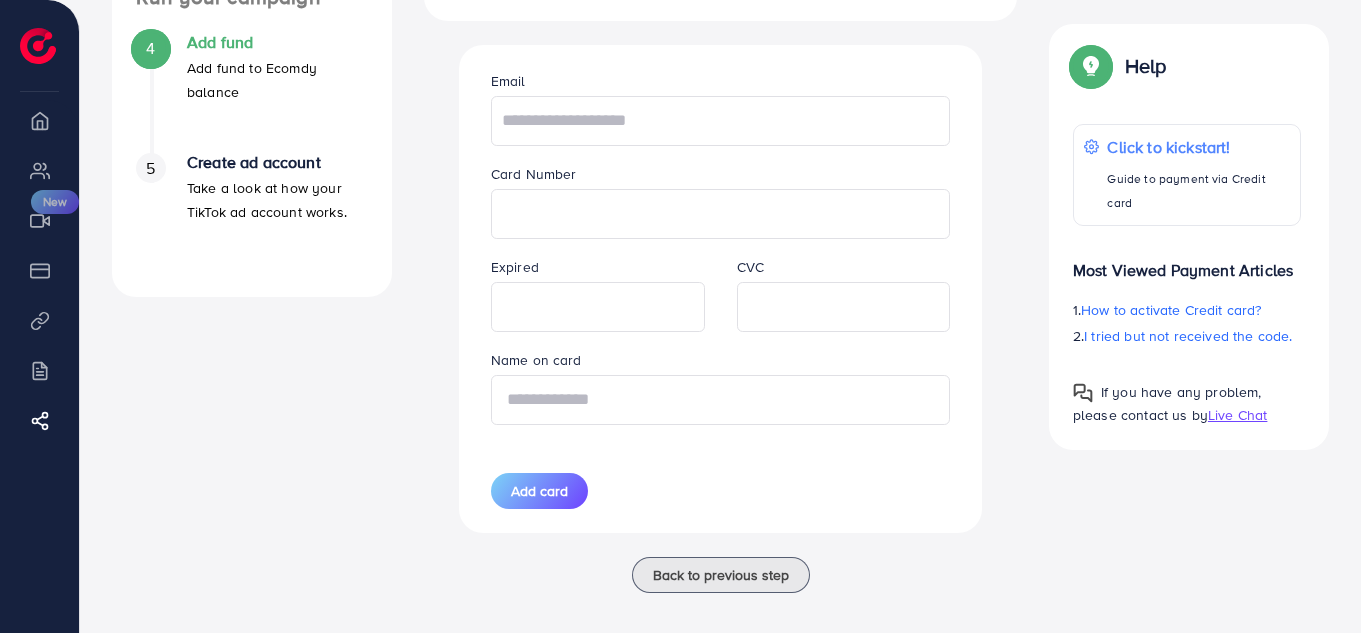 click at bounding box center (721, 400) 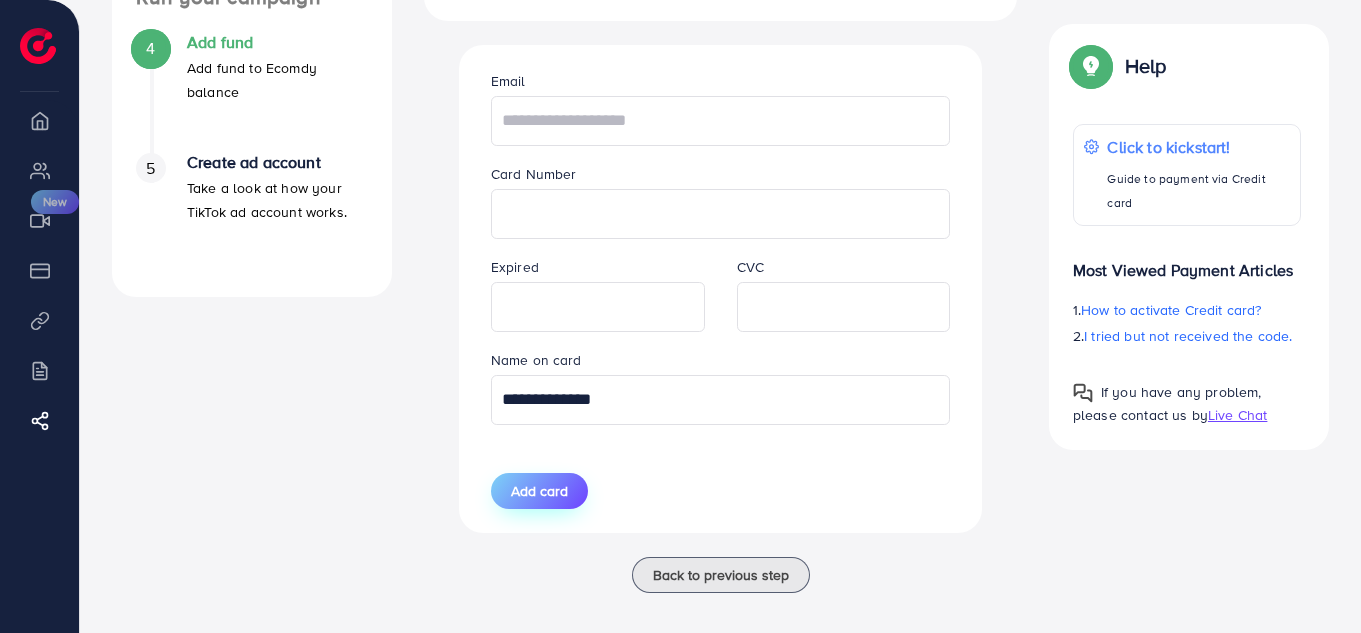 type on "**********" 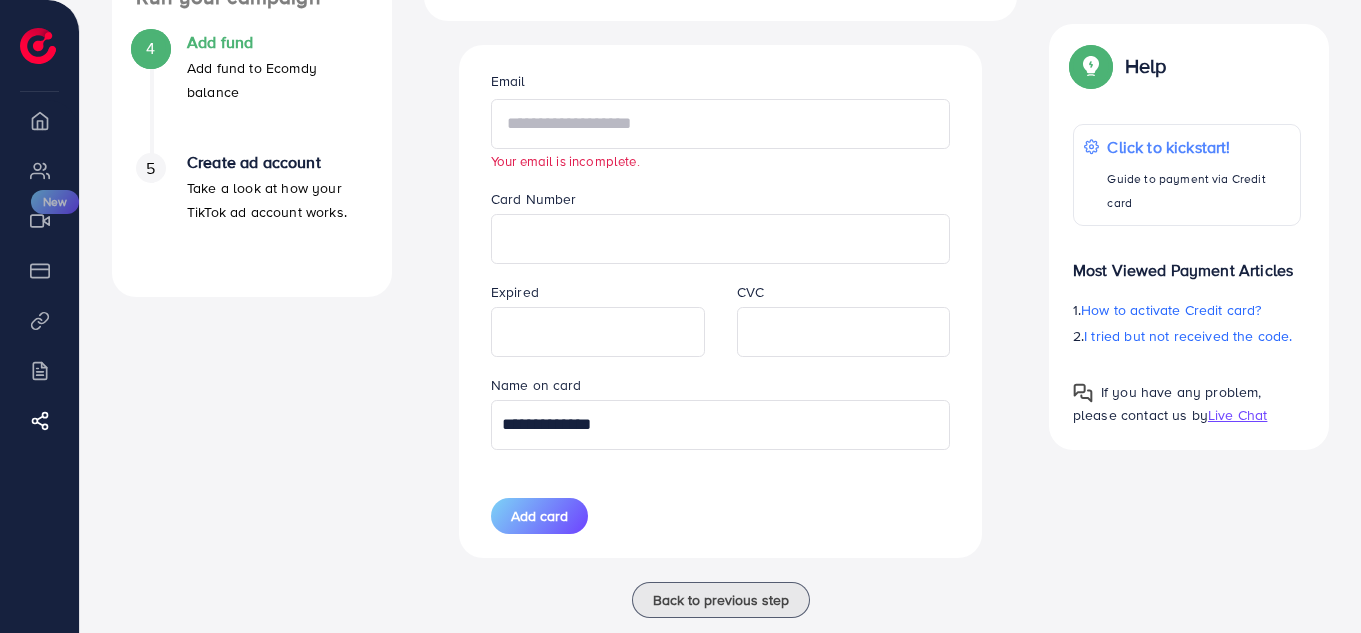 click at bounding box center [721, 124] 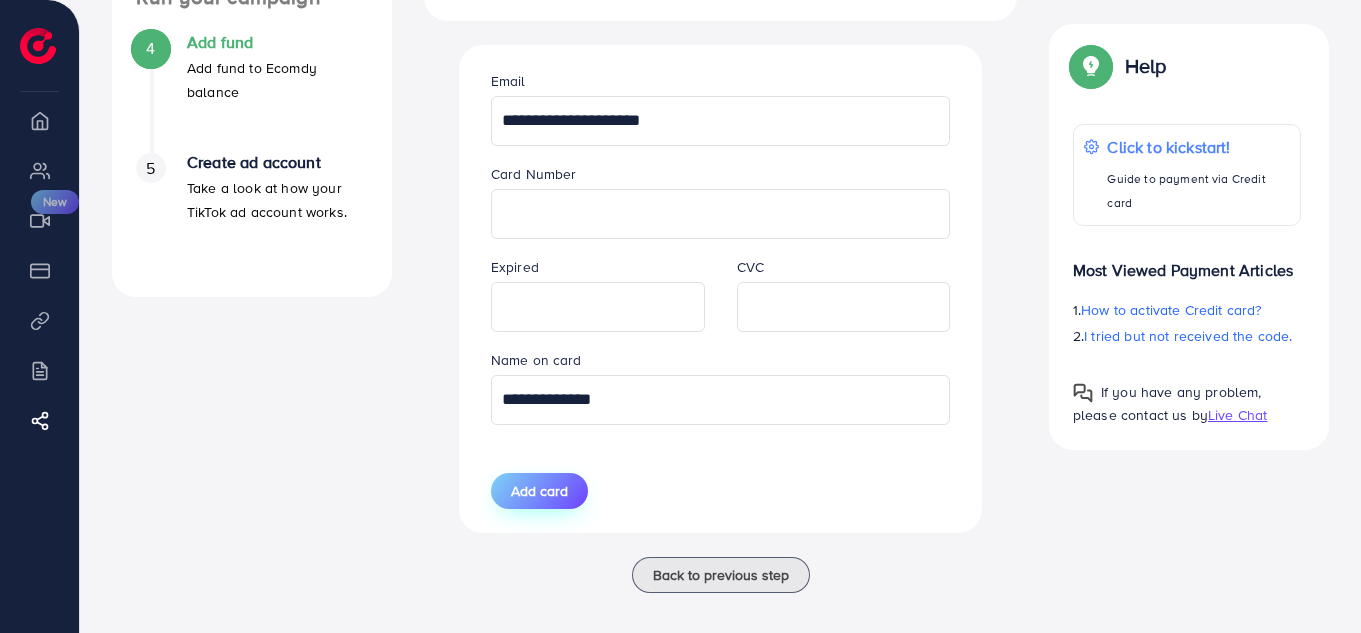 type on "**********" 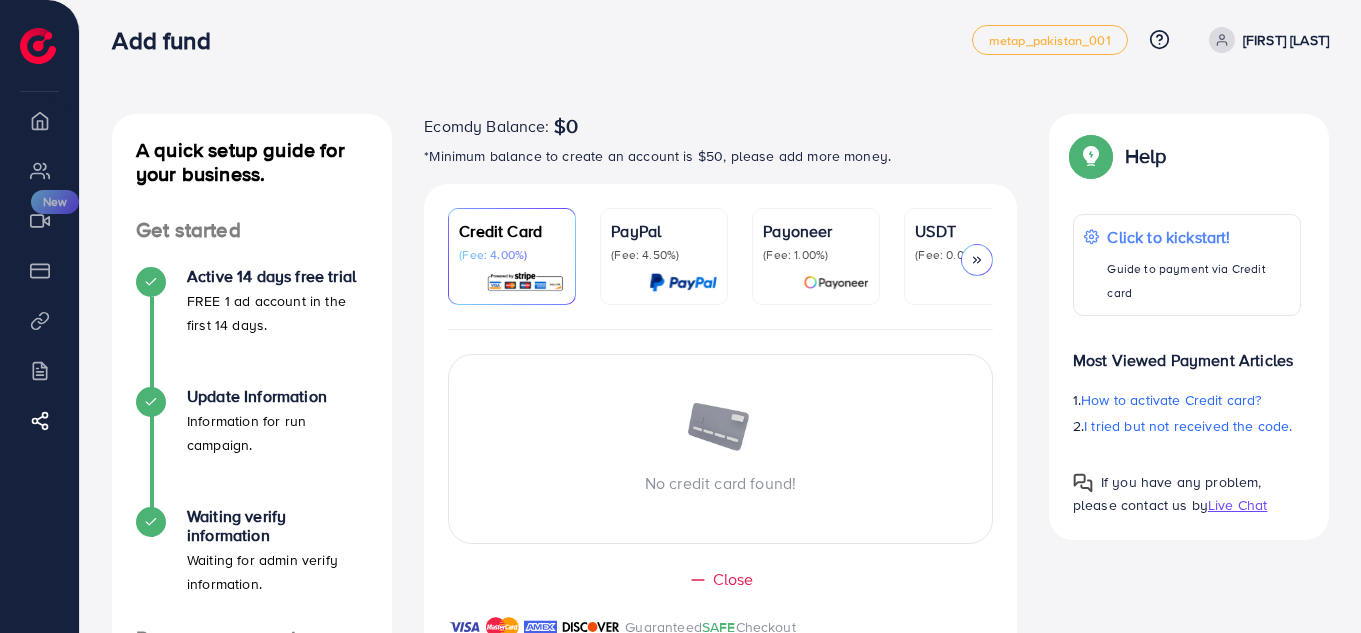 scroll, scrollTop: 9, scrollLeft: 0, axis: vertical 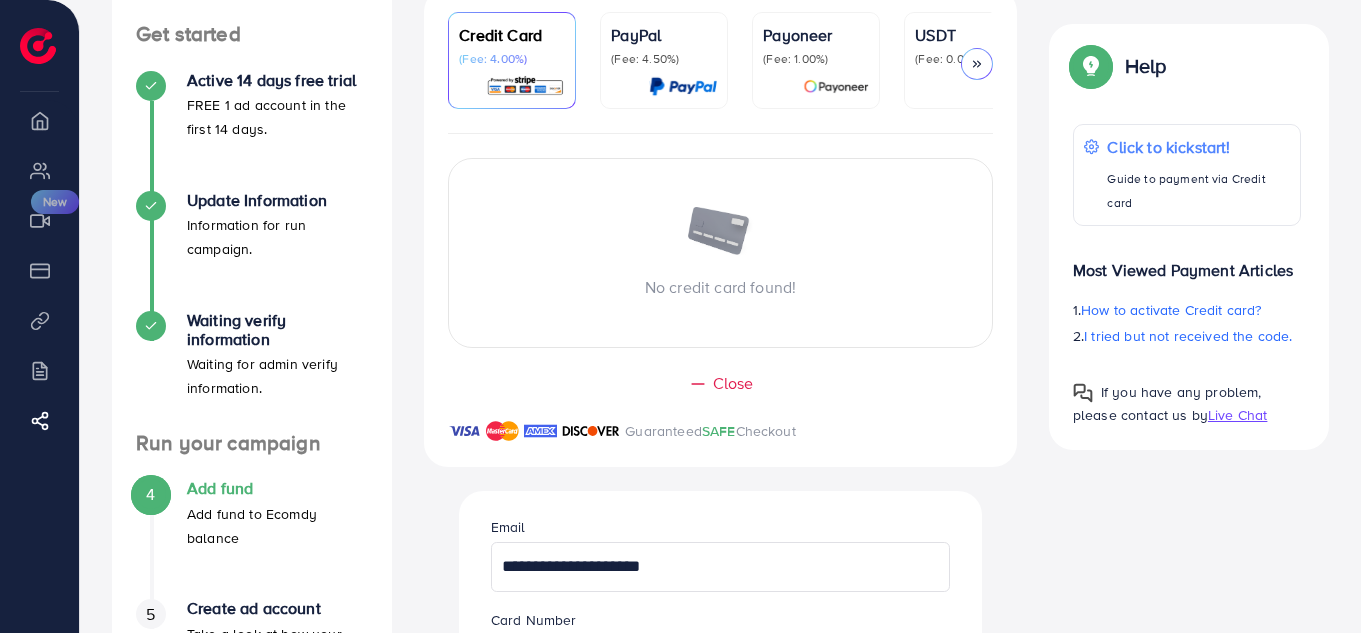 type 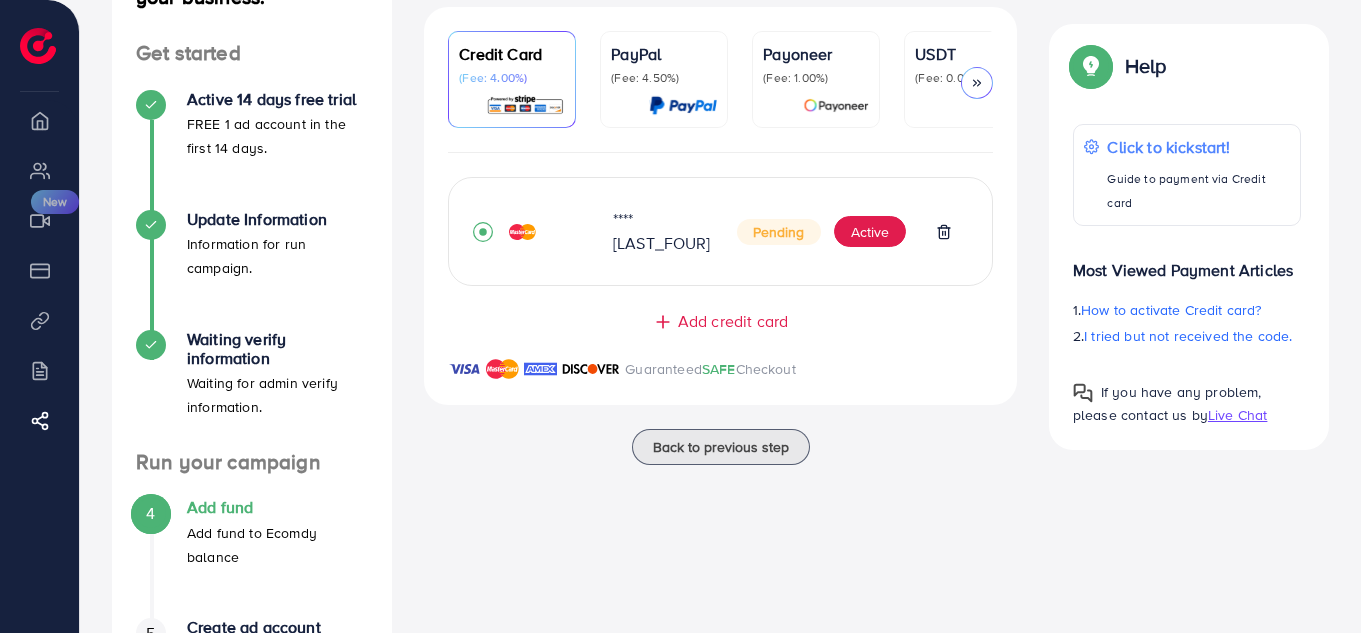 scroll, scrollTop: 348, scrollLeft: 0, axis: vertical 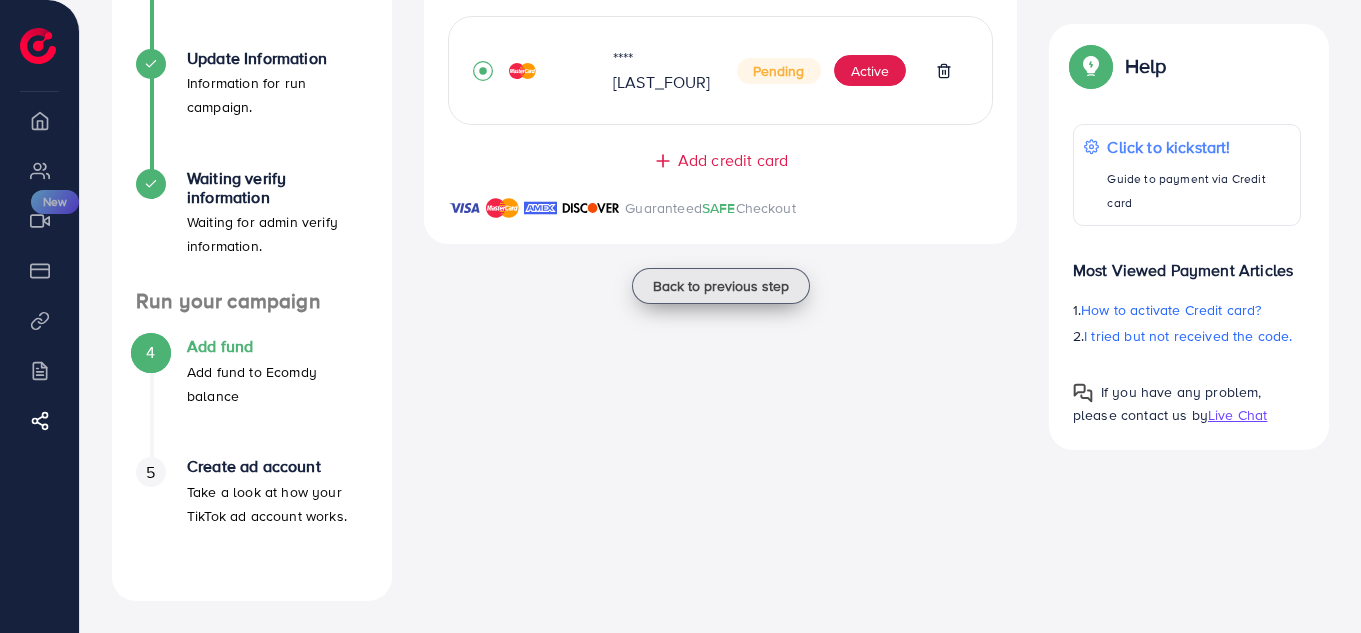 click on "Back to previous step" at bounding box center (721, 286) 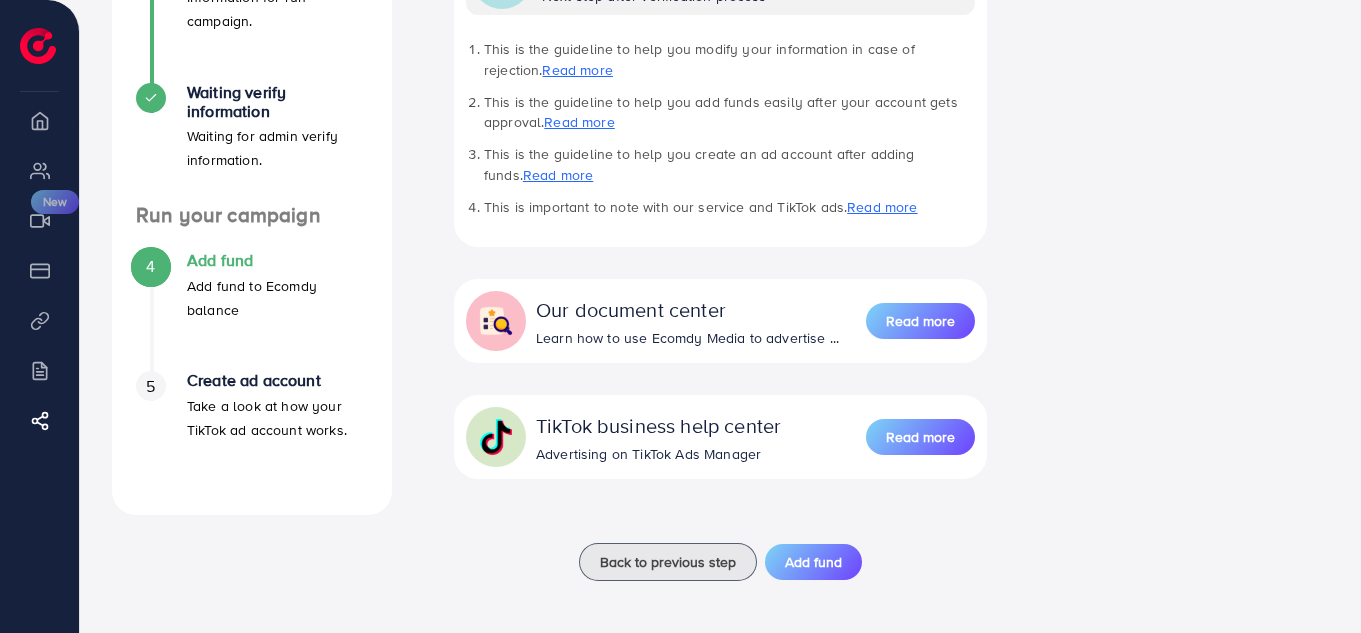 scroll, scrollTop: 438, scrollLeft: 0, axis: vertical 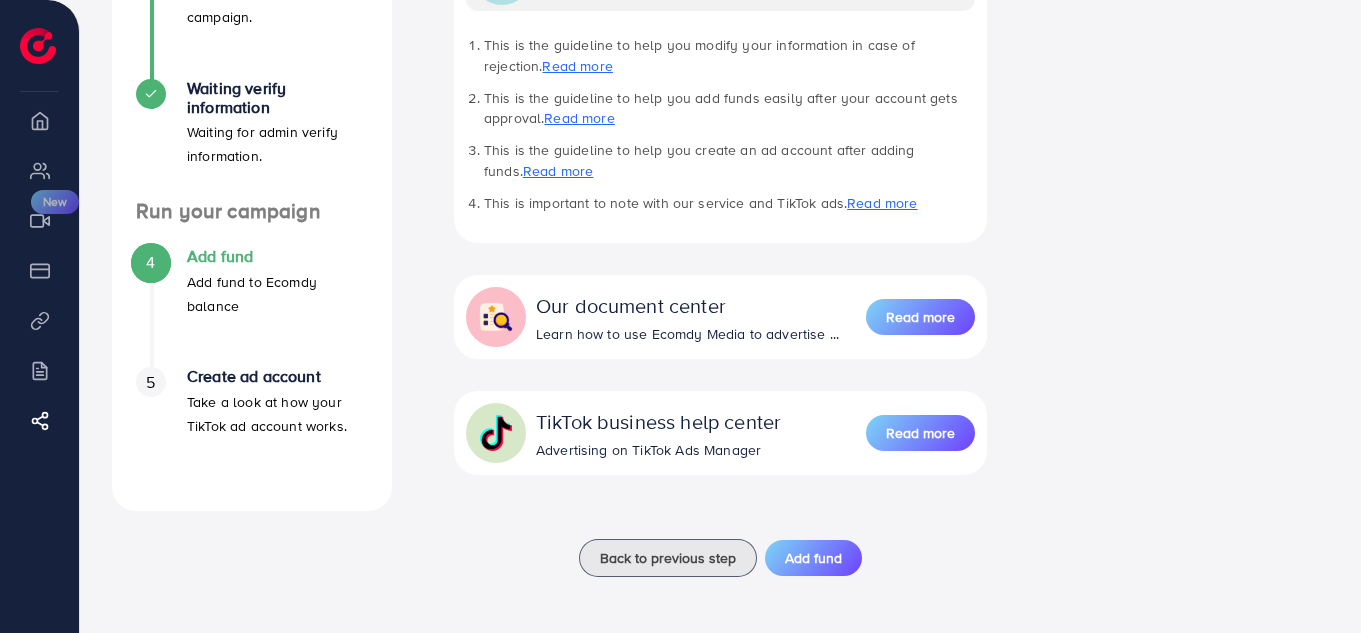 click on "Create ad account   Take a look at how your TikTok ad account works." at bounding box center (277, 402) 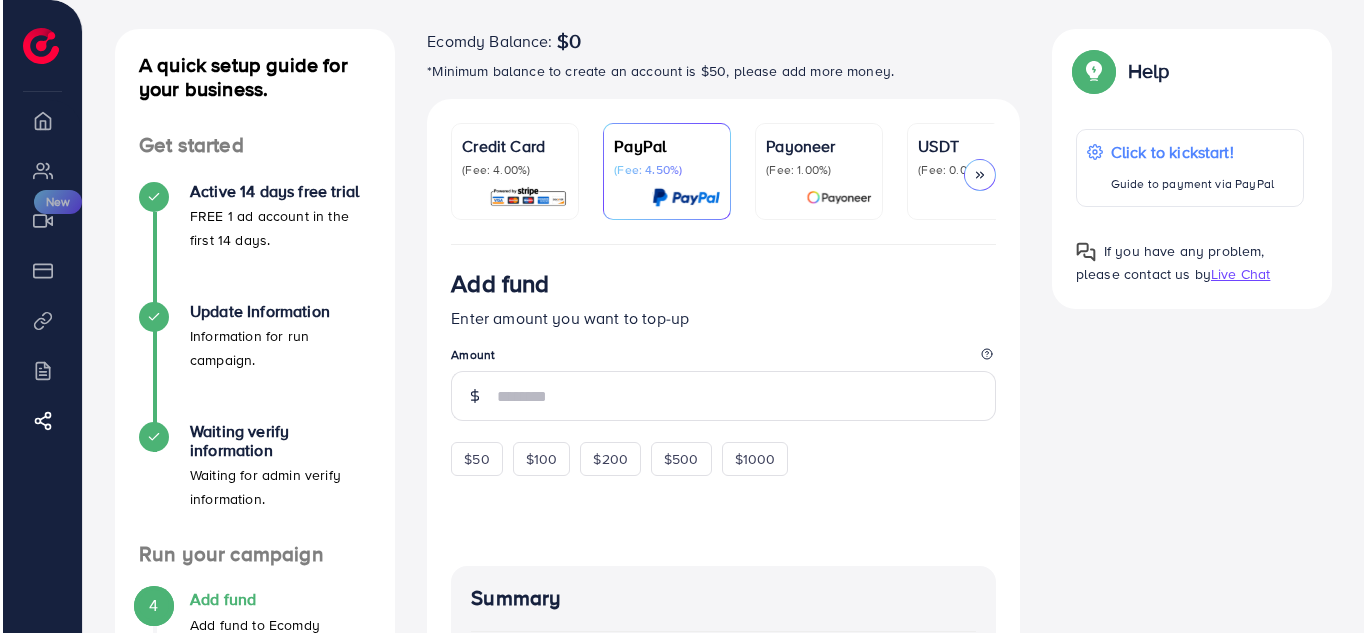 scroll, scrollTop: 100, scrollLeft: 0, axis: vertical 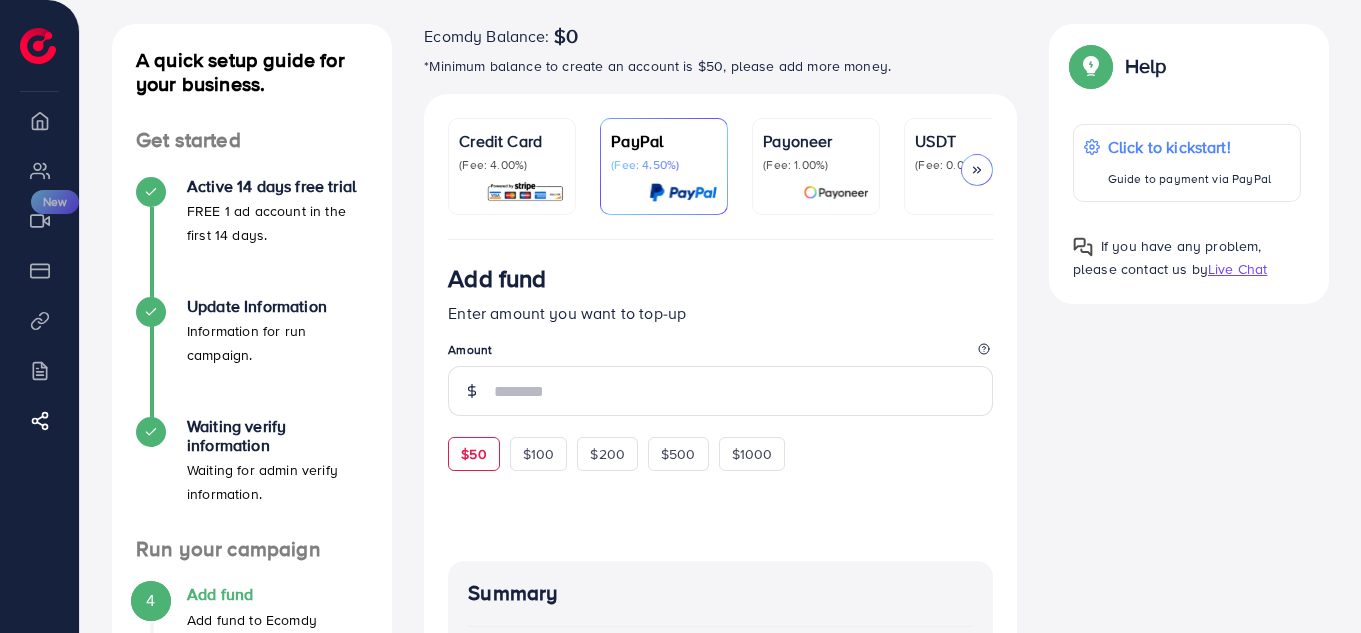 click on "$50" at bounding box center (473, 454) 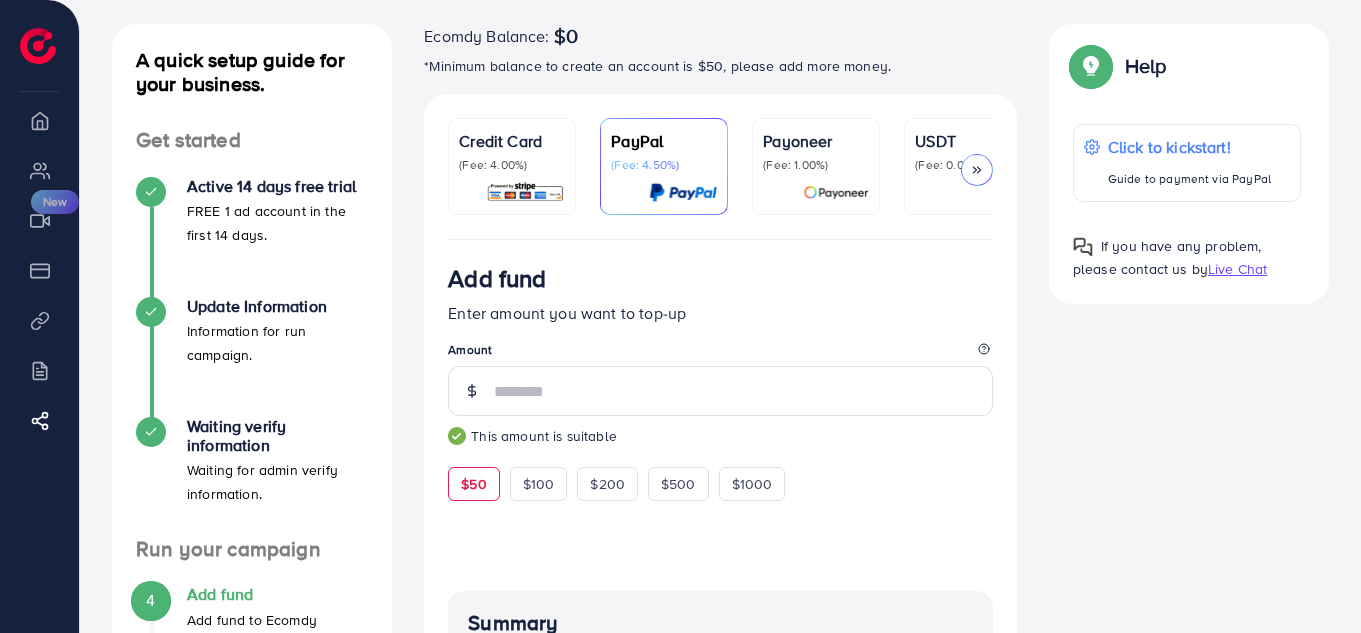 click at bounding box center [525, 192] 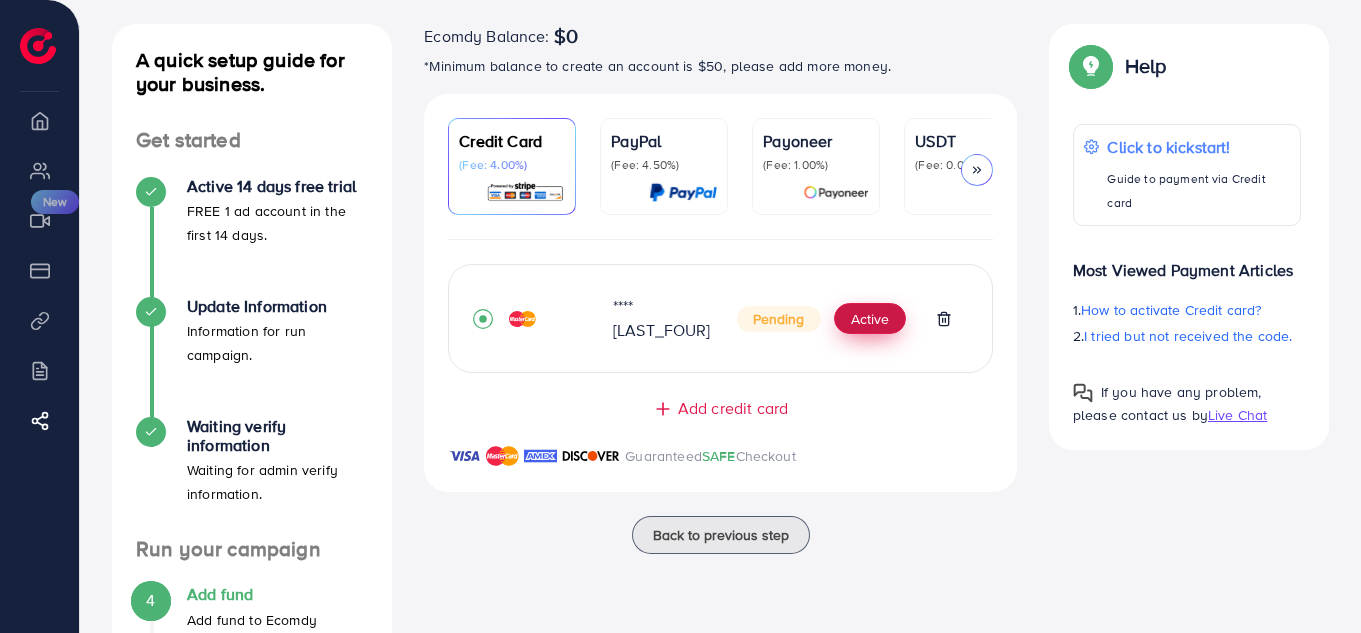 click on "Active" at bounding box center (870, 319) 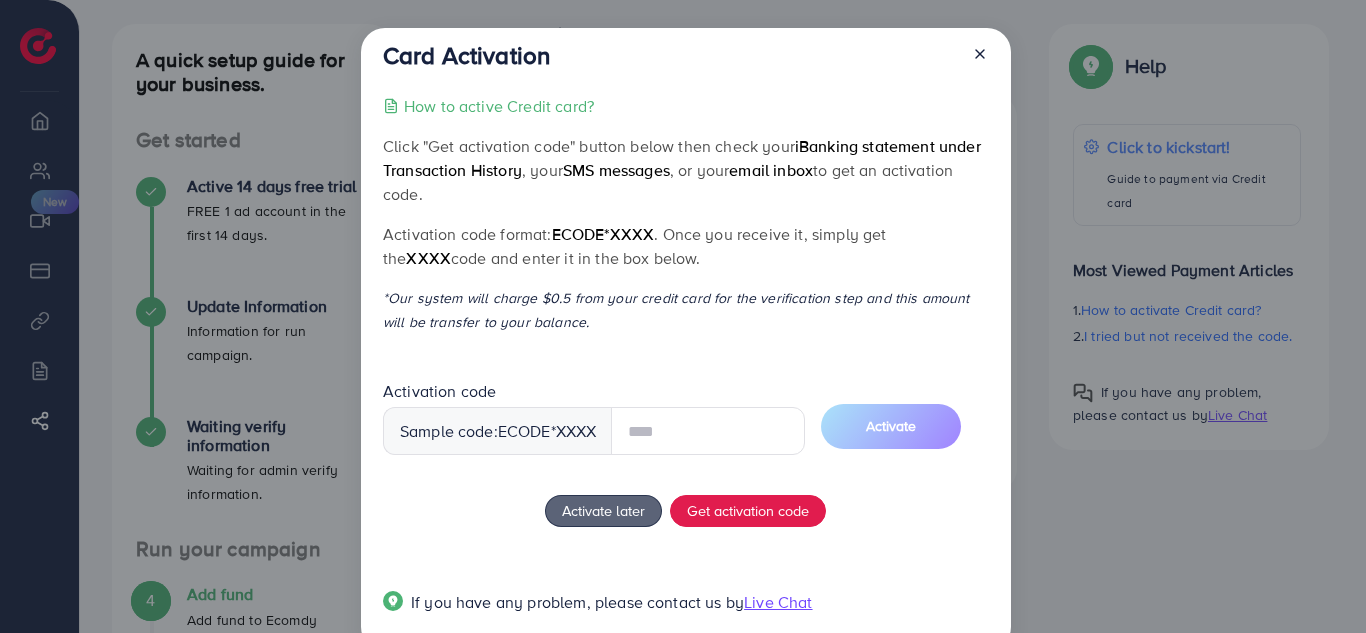 scroll, scrollTop: 46, scrollLeft: 0, axis: vertical 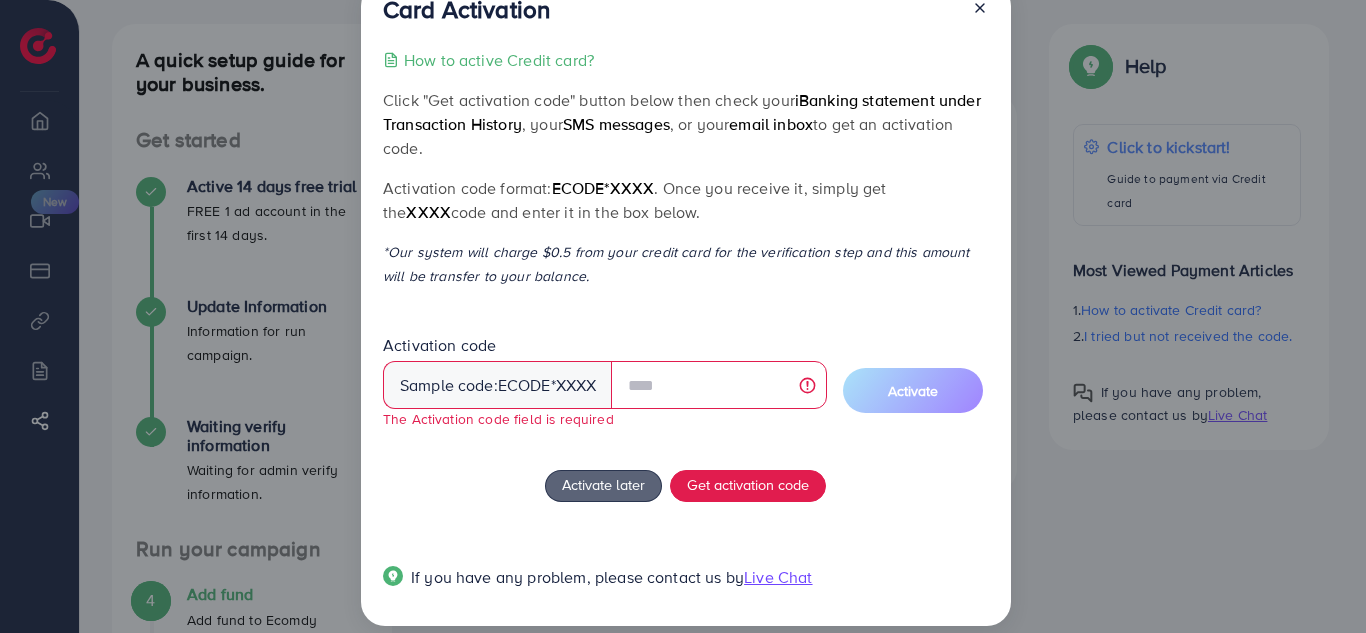 click on "How to active Credit card?   Click "Get activation code" button below then check your  iBanking statement under Transaction History , your  SMS messages , or your  email inbox  to get an activation code.   Activation code format:  ecode*XXXX . Once you receive it, simply get the  XXXX  code and enter it in the box below.   *Our system will charge $0.5 from your credit card for the verification step and this amount will be transfer to your balance.   Activation code   Sample code:  ecode *XXXX  The Activation code field is required  Activate   Activate later   Get activation code   If you have any problem, please contact us by   Live Chat" at bounding box center [685, 330] 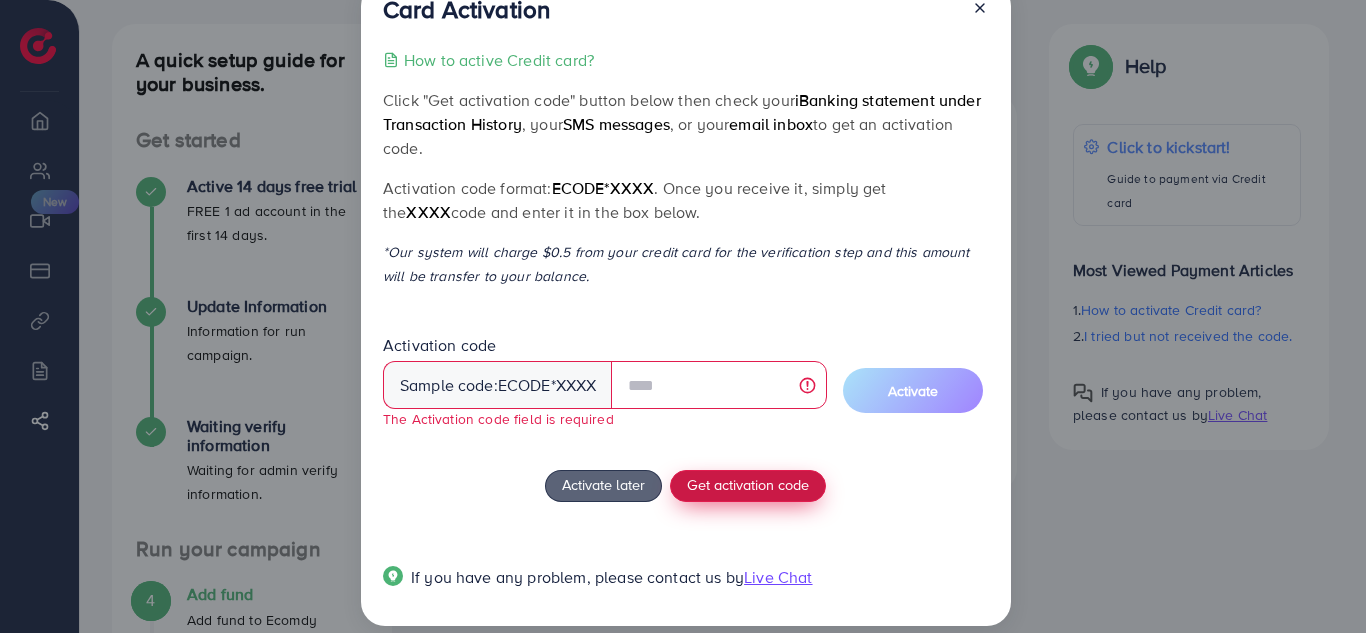 click on "Get activation code" at bounding box center [748, 486] 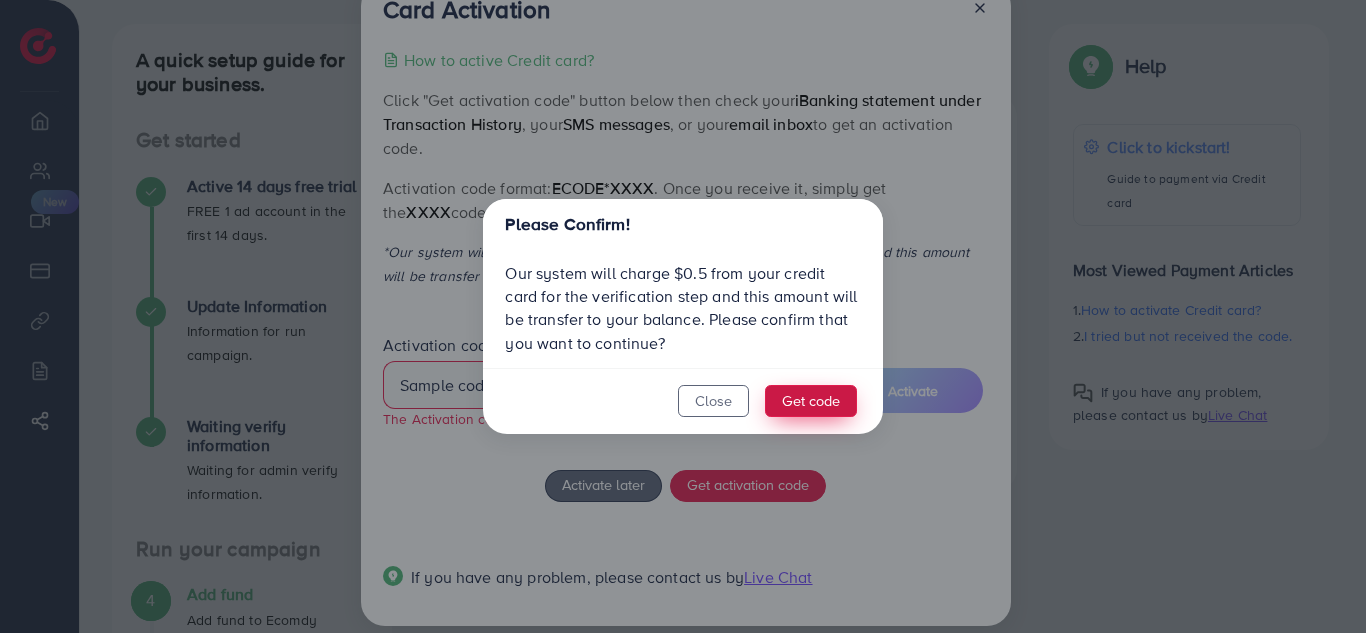 click on "Get code" at bounding box center (811, 401) 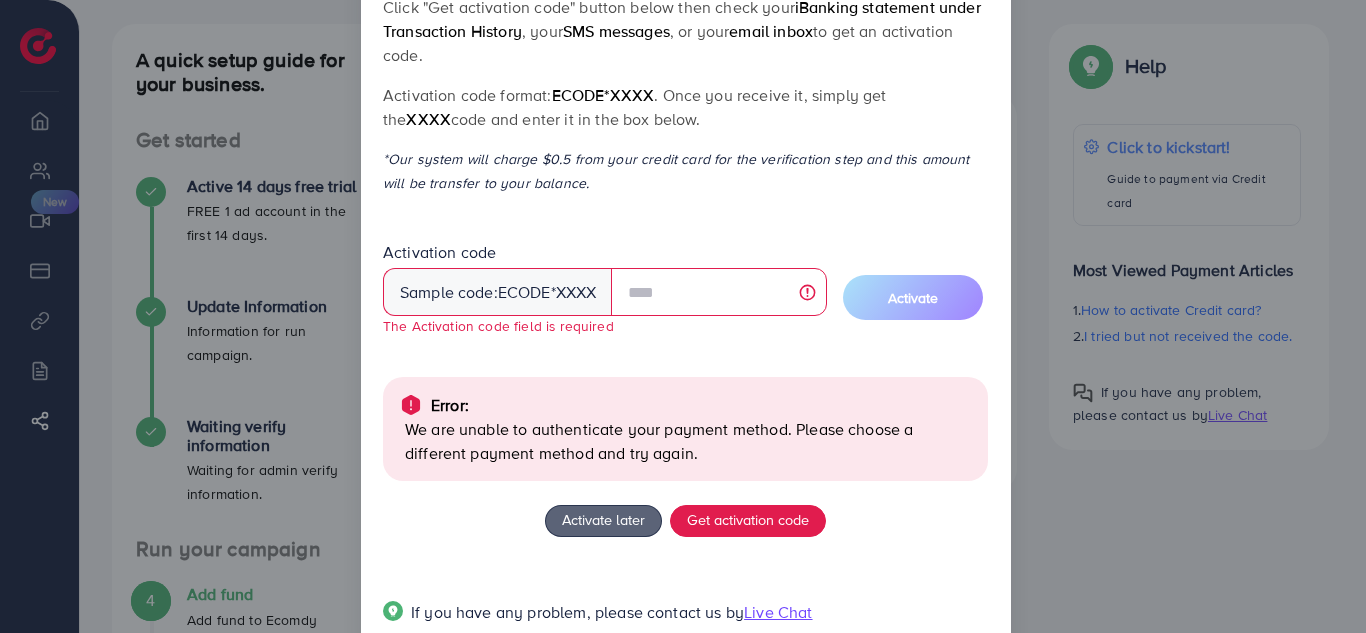 scroll, scrollTop: 195, scrollLeft: 0, axis: vertical 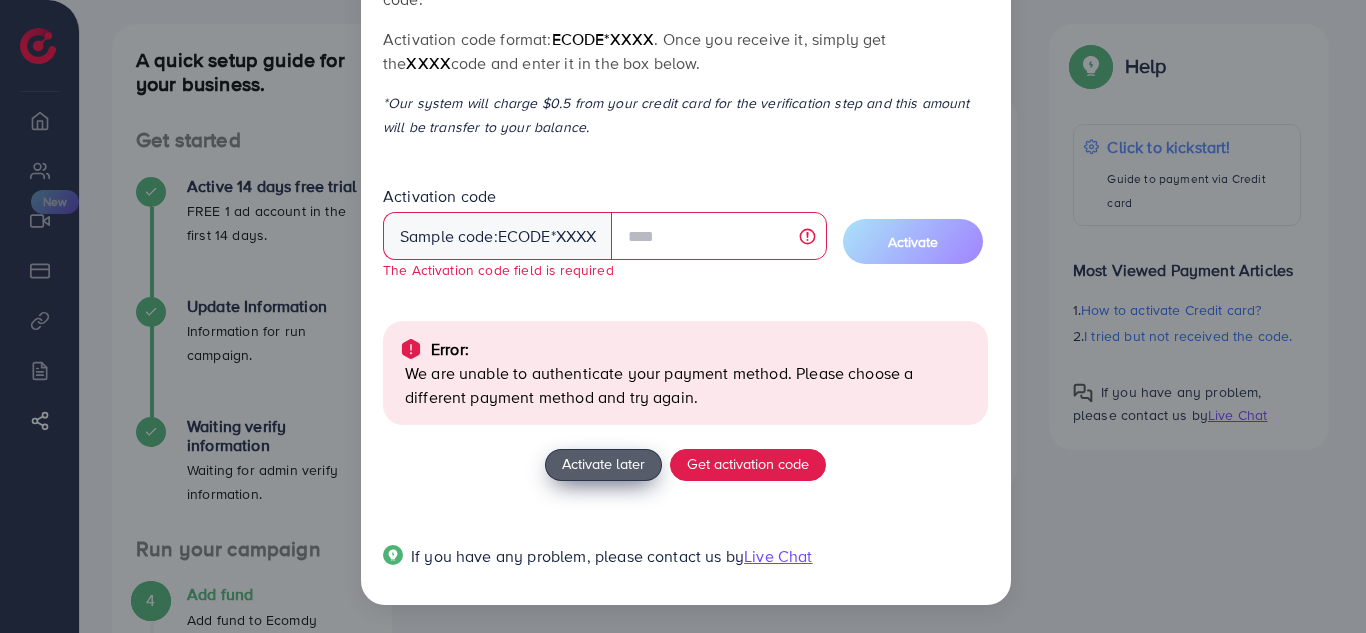 click on "Activate later" at bounding box center (603, 463) 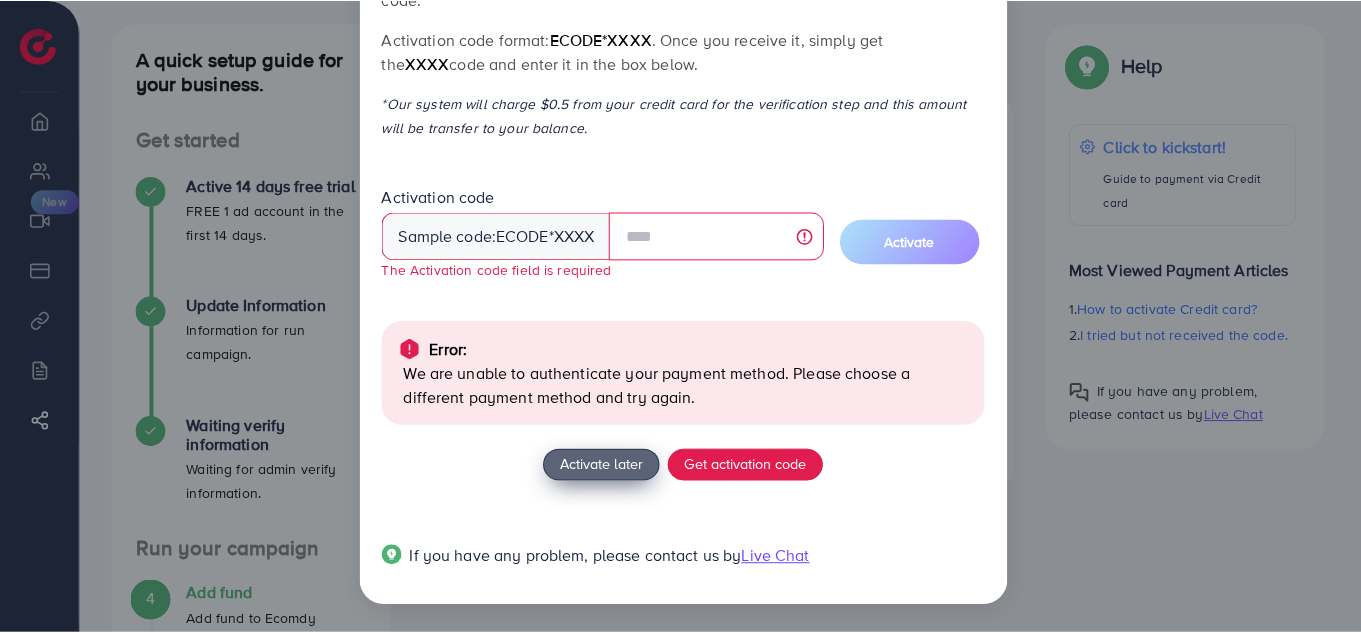 scroll, scrollTop: 67, scrollLeft: 0, axis: vertical 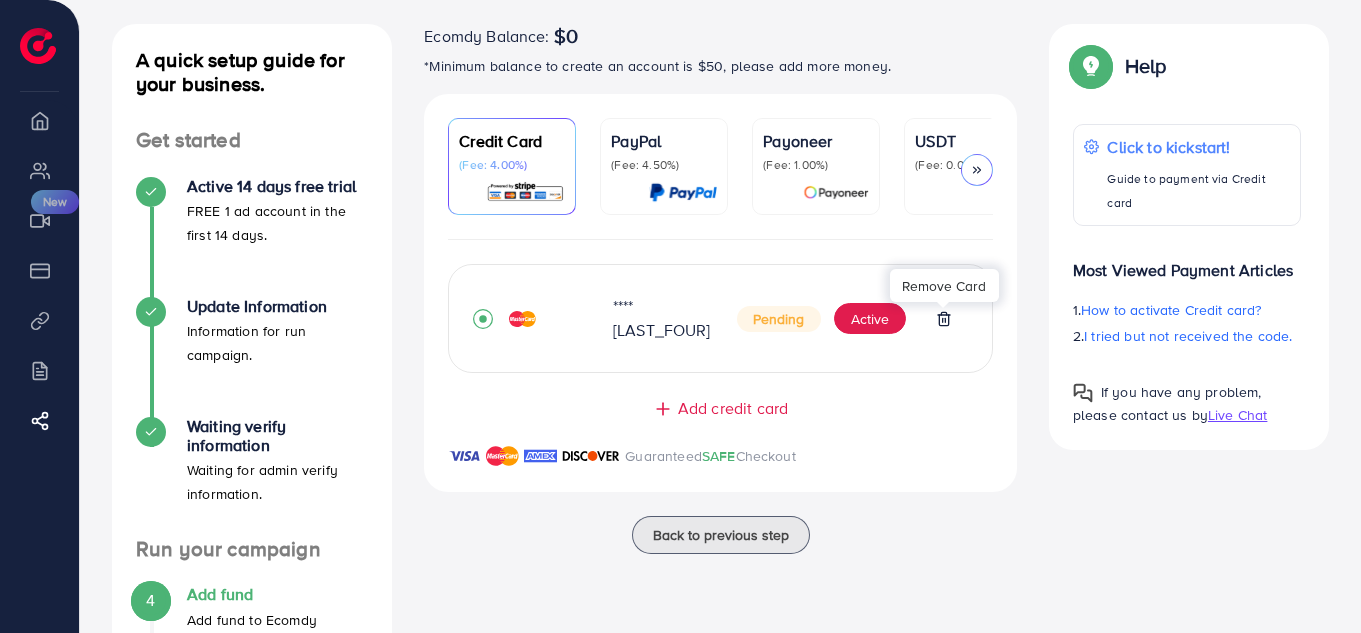 click 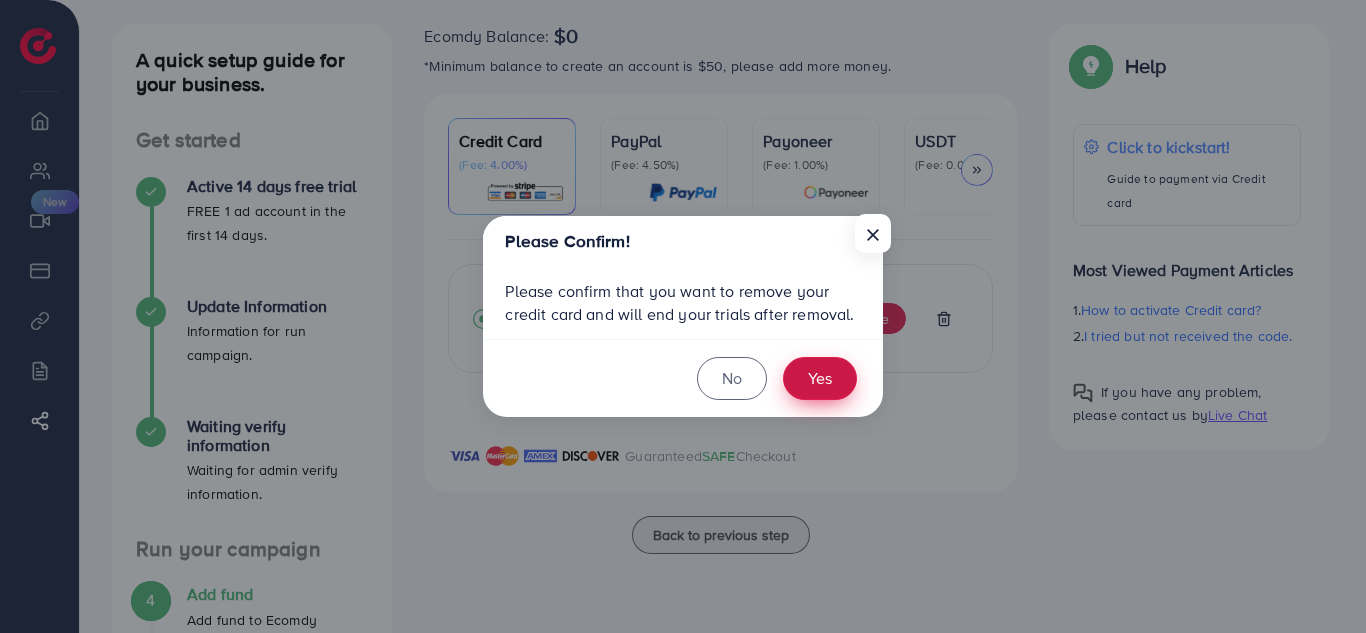 click on "Yes" at bounding box center (820, 378) 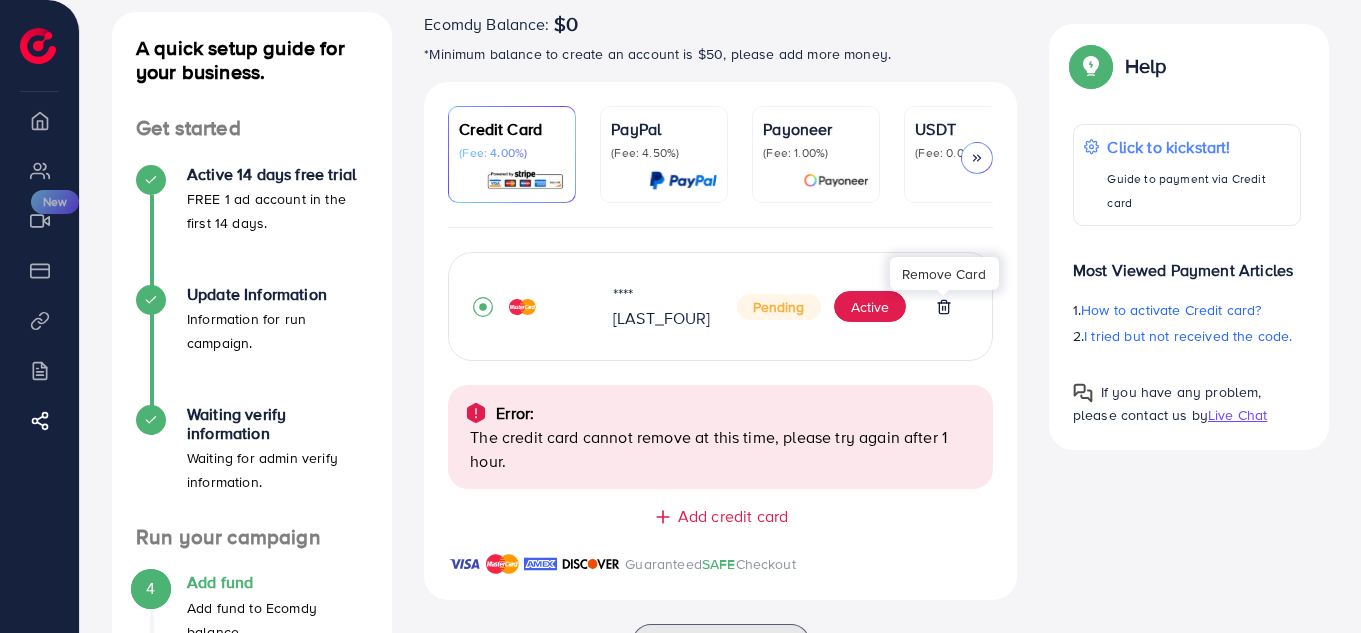 scroll, scrollTop: 111, scrollLeft: 0, axis: vertical 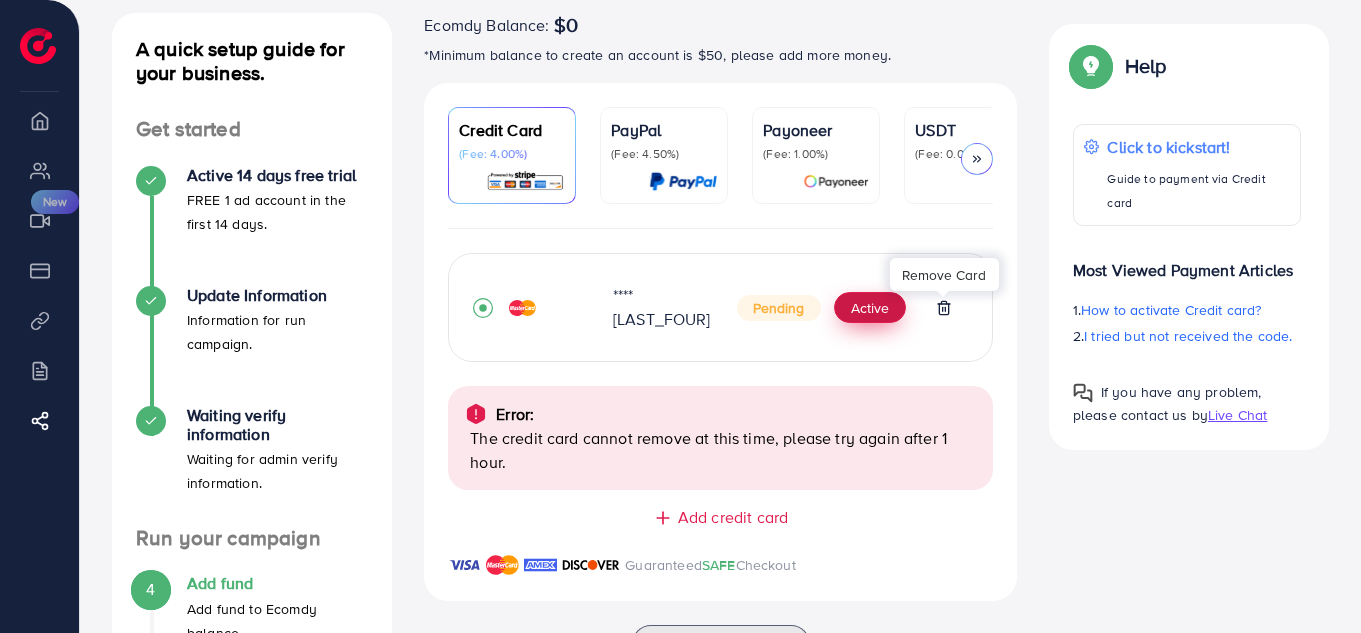 click on "Active" at bounding box center [870, 308] 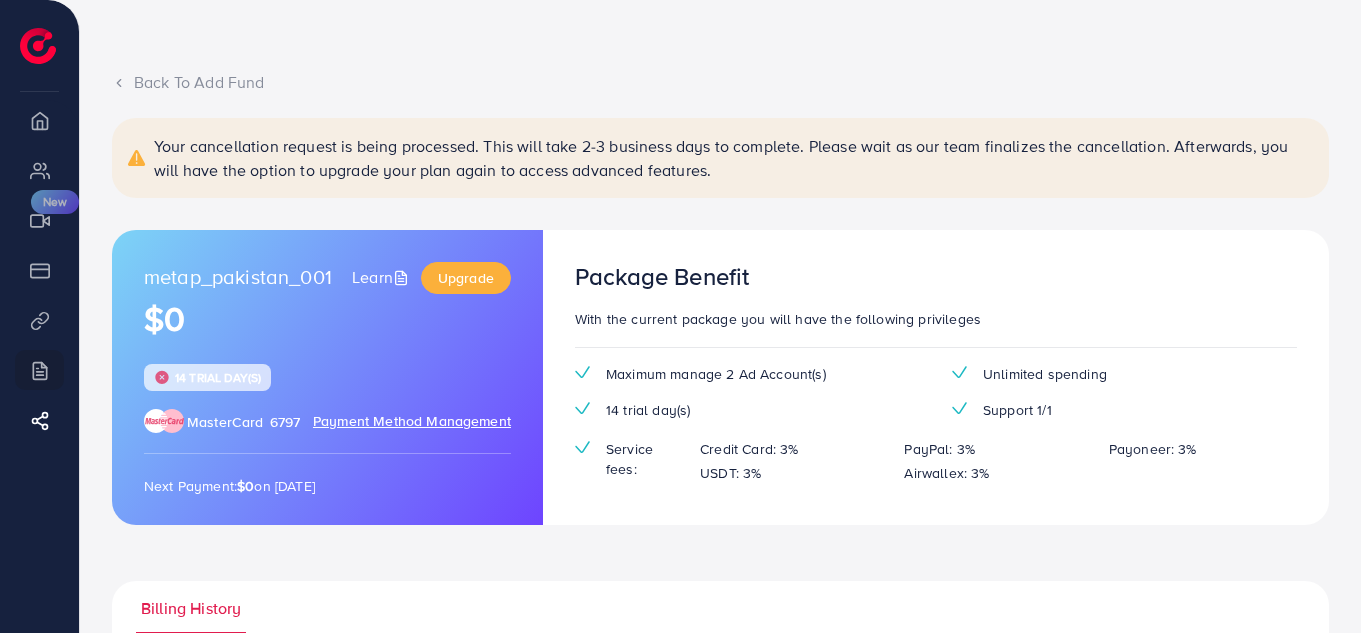 scroll, scrollTop: 76, scrollLeft: 0, axis: vertical 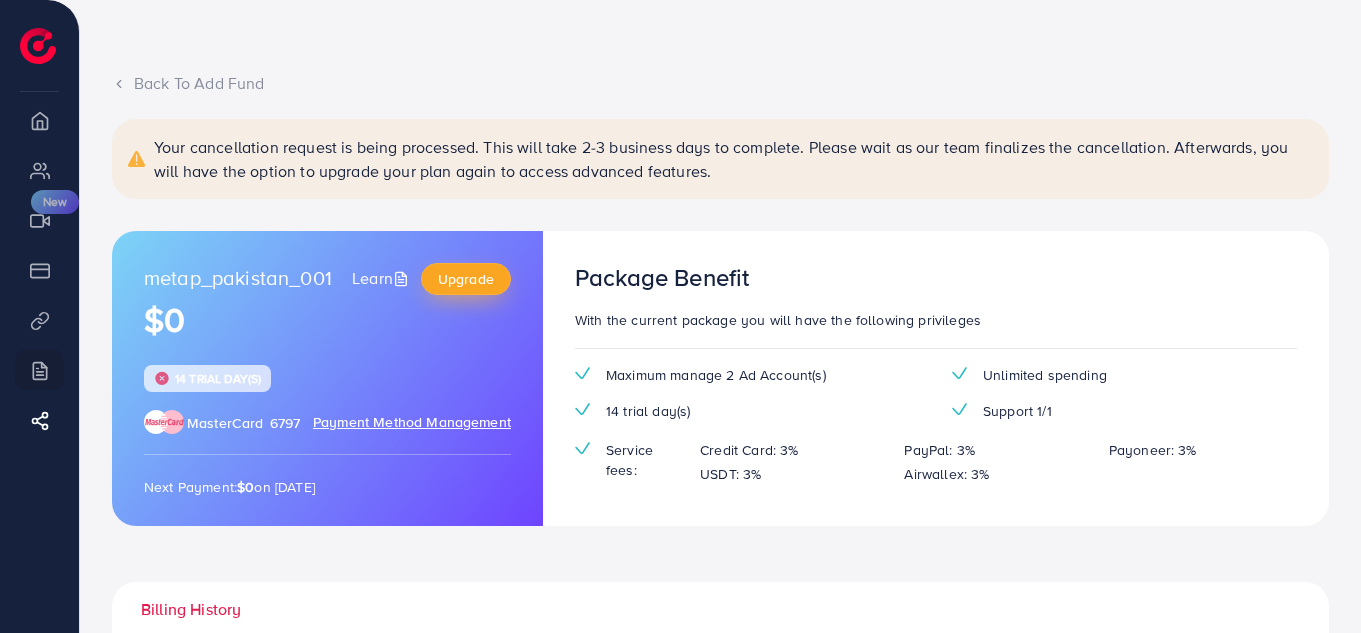 click on "Upgrade" at bounding box center (466, 279) 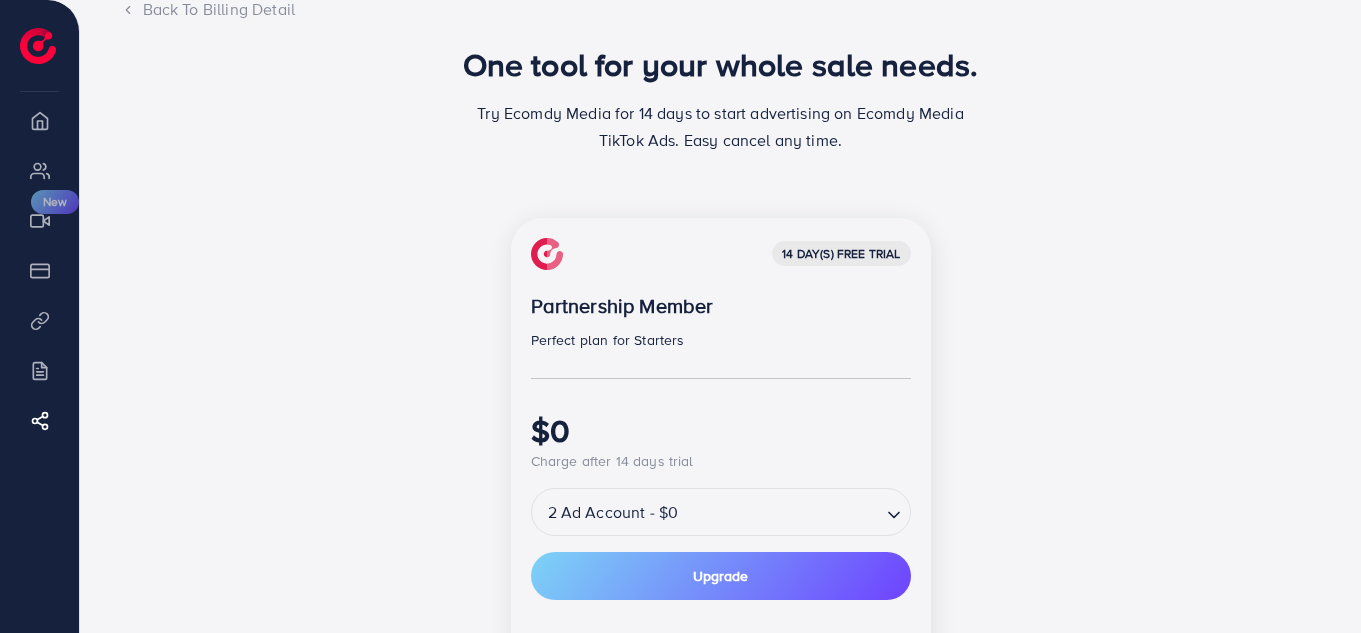 scroll, scrollTop: 149, scrollLeft: 0, axis: vertical 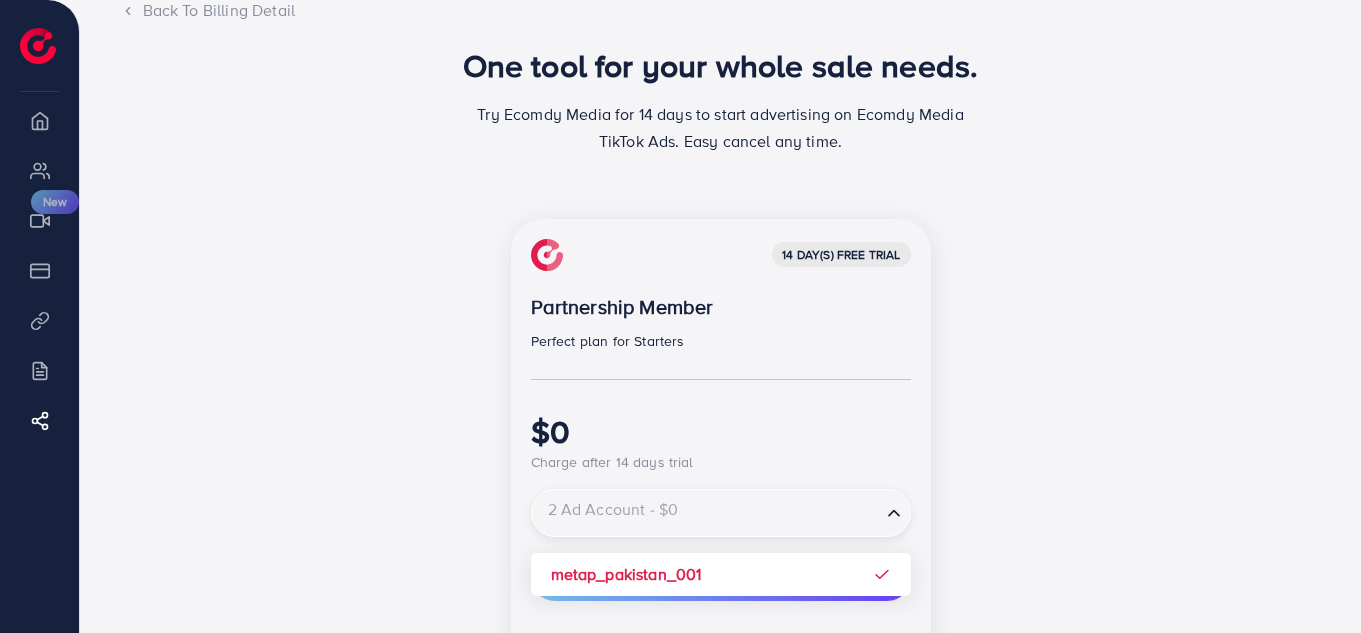 click on "2 Ad Account - $0" at bounding box center [706, 513] 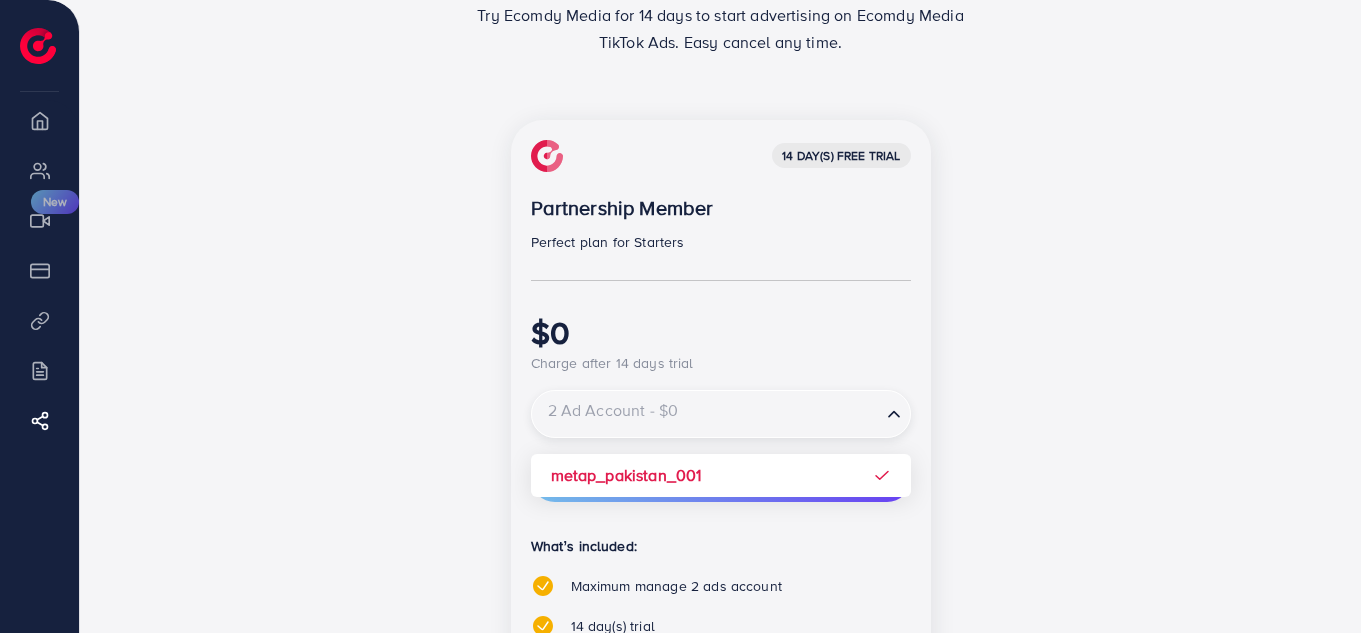scroll, scrollTop: 247, scrollLeft: 0, axis: vertical 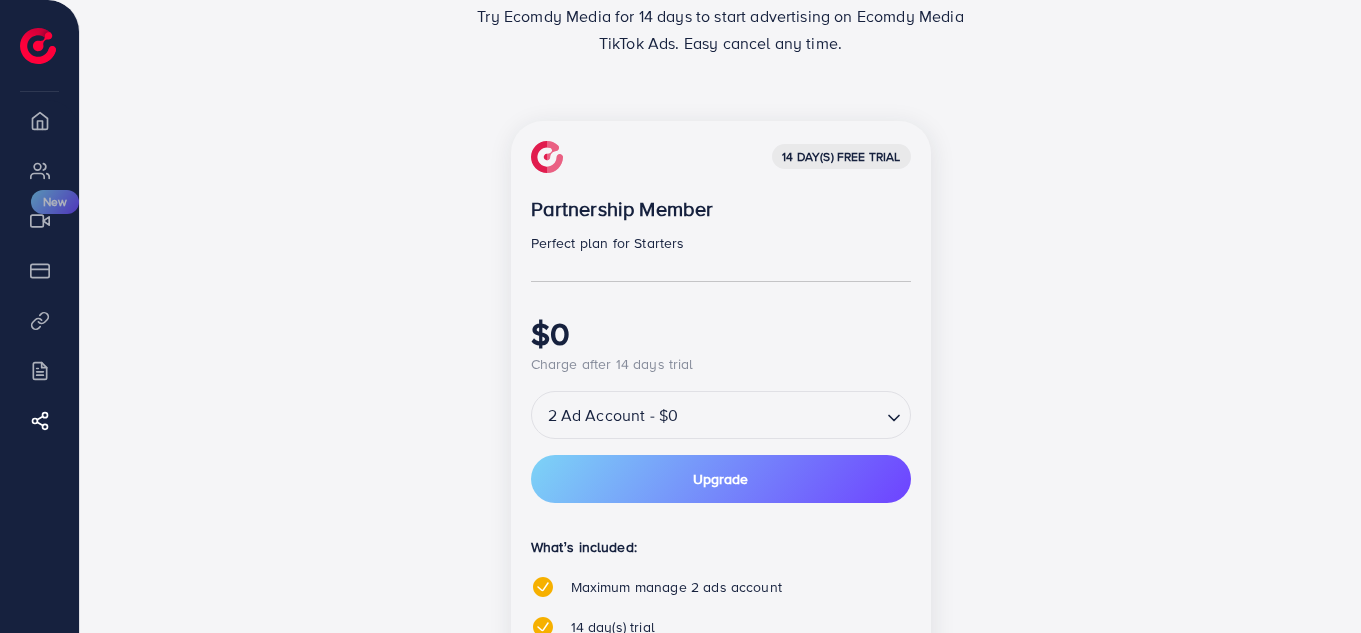 click on "14 day(s) free trial   Partnership Member   Perfect plan for Starters   $0   Charge after 14 days trial
2 Ad Account - $0
Loading...     metap_[COUNTRY]_[NUMBER]        Upgrade   What’s included:   Maximum manage 2 ads account   14 day(s) trial   Unlimited spending   Payment method   Credit Card   PayPal   Payoneer   USDT   Airwallex" at bounding box center [721, 535] 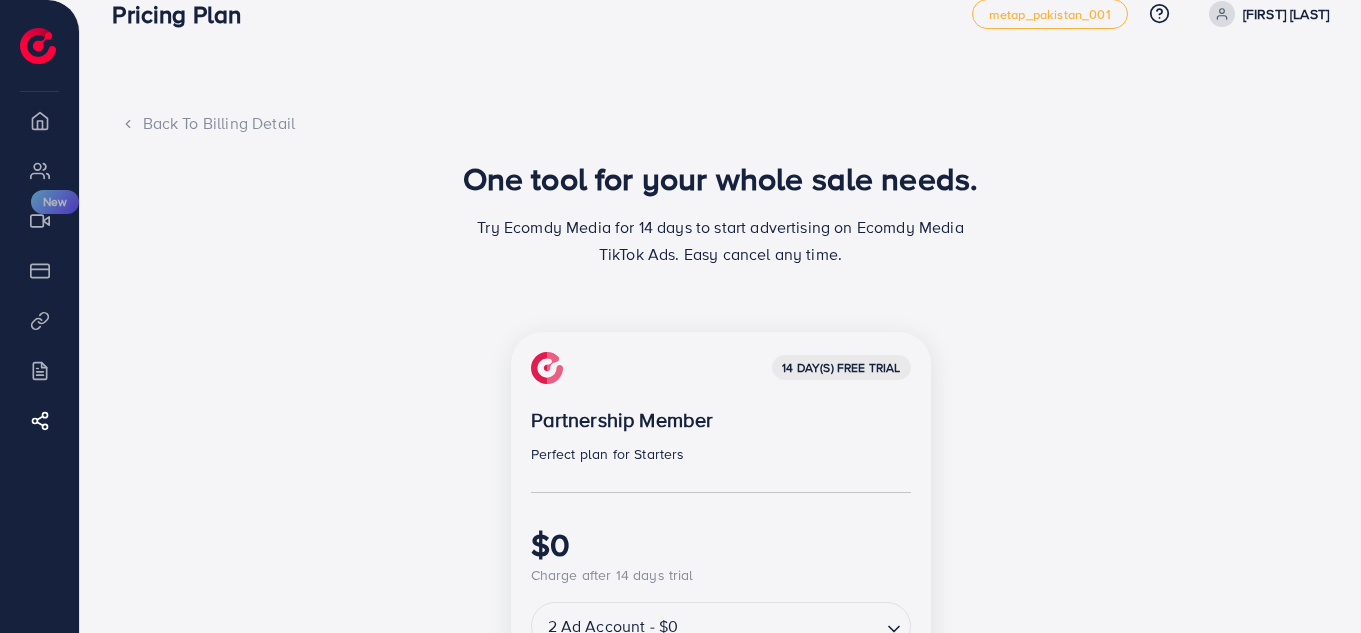 scroll, scrollTop: 0, scrollLeft: 0, axis: both 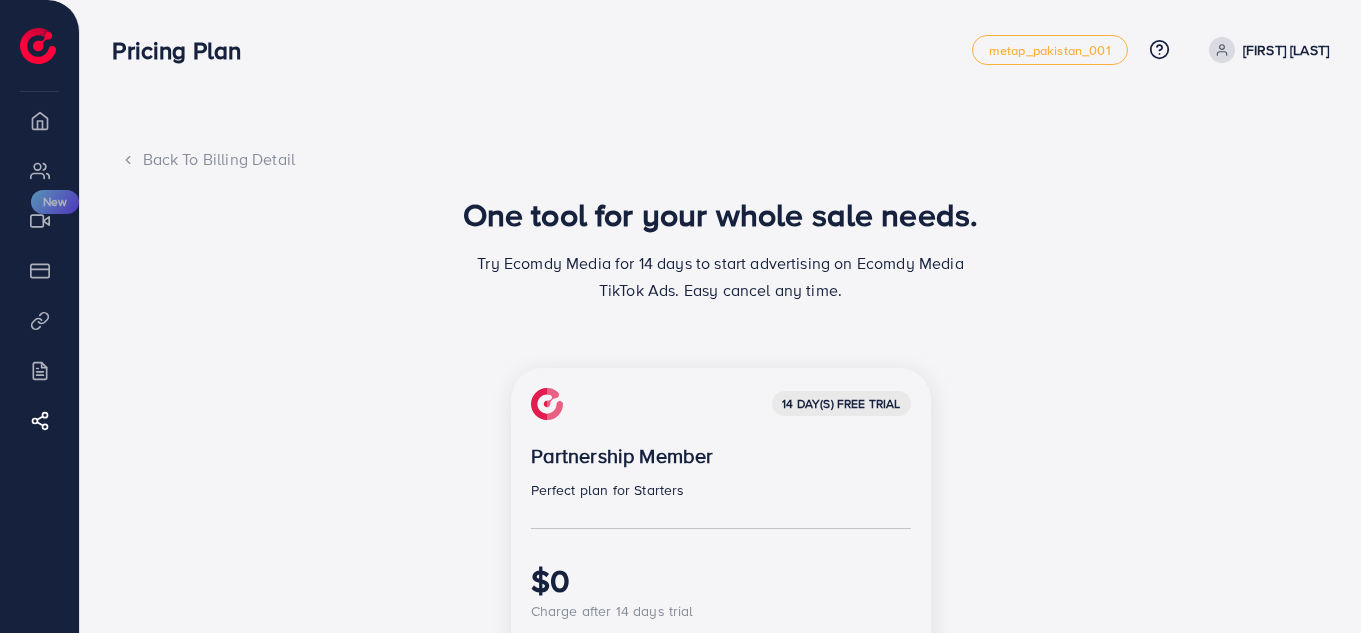 click on "Back To Billing Detail" at bounding box center [721, 159] 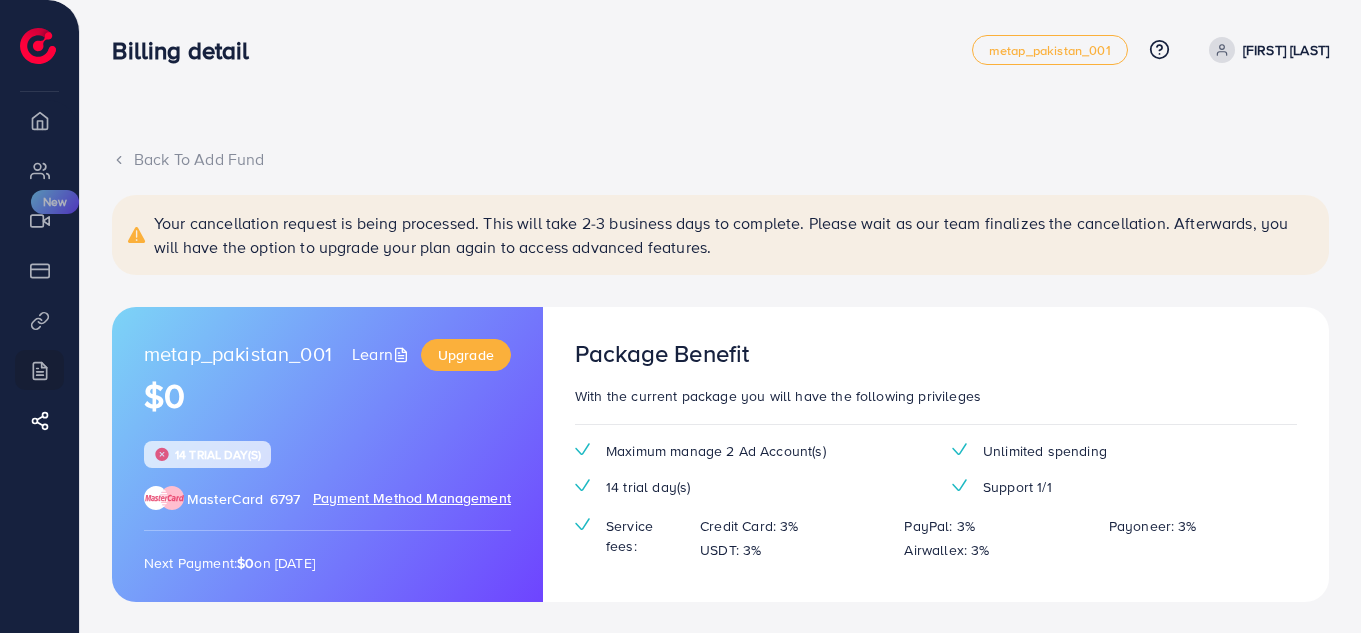 click on "Back To Add Fund" at bounding box center (720, 159) 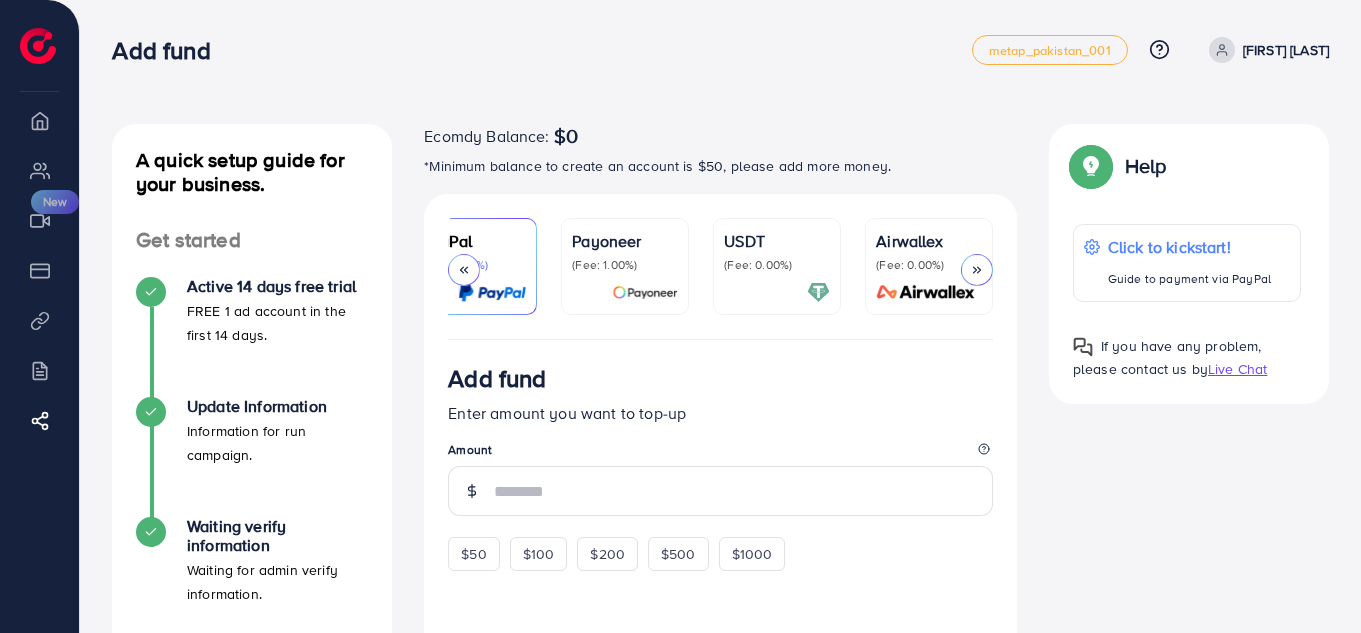 scroll, scrollTop: 0, scrollLeft: 190, axis: horizontal 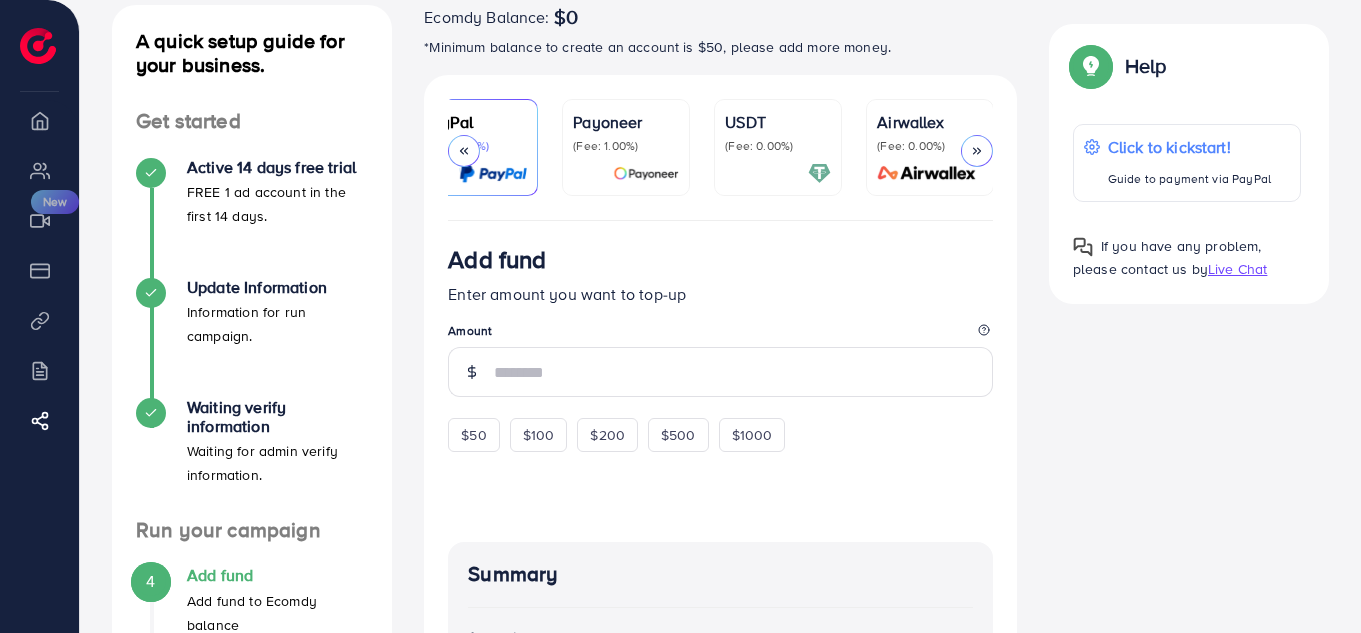 click on "(Fee: 1.00%)" at bounding box center [626, 146] 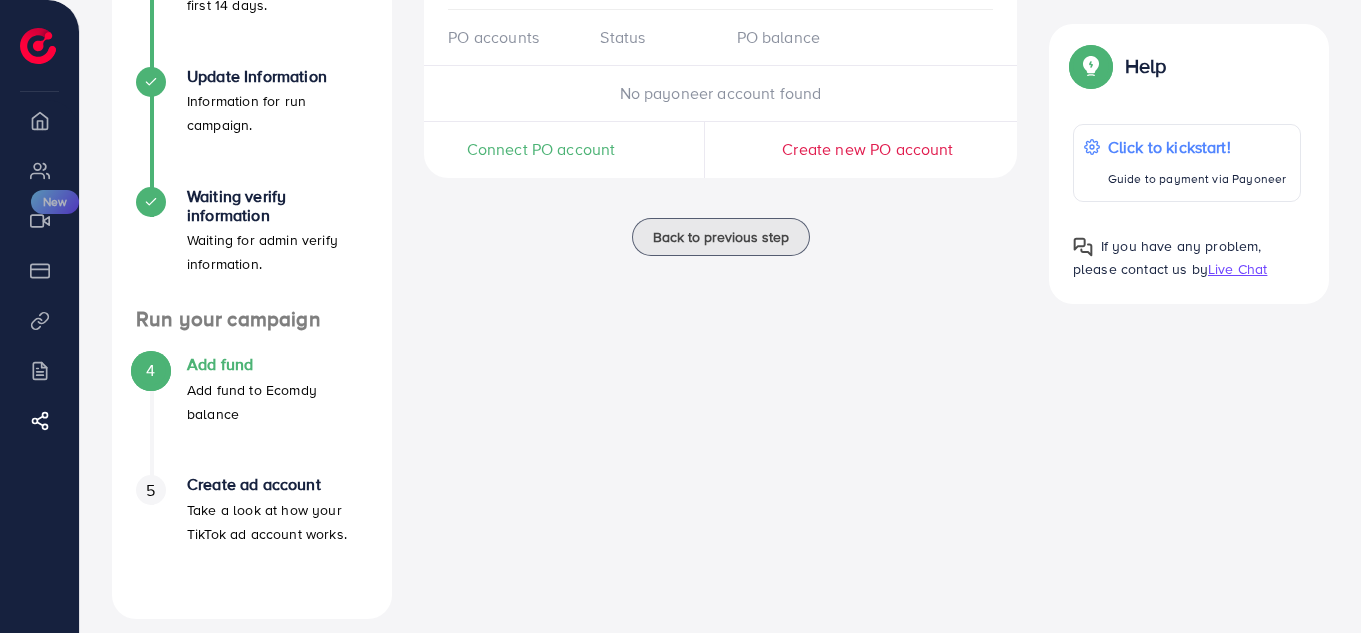 scroll, scrollTop: 0, scrollLeft: 0, axis: both 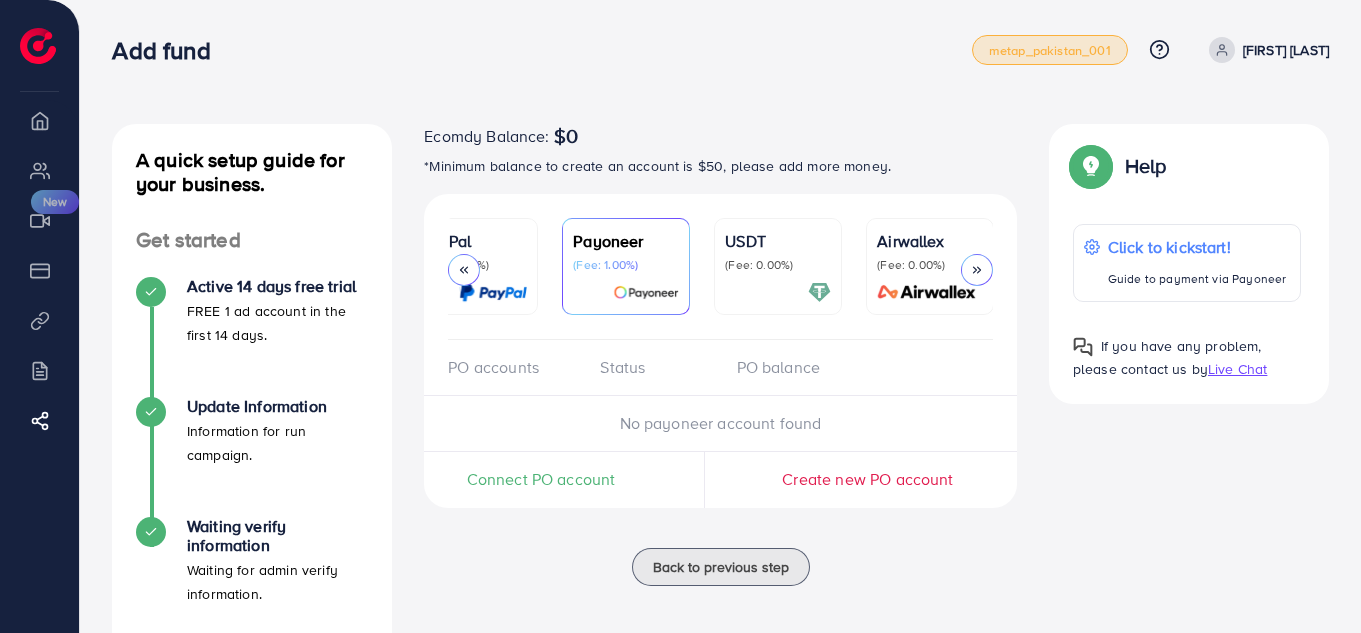 click on "metap_pakistan_001" at bounding box center (1050, 50) 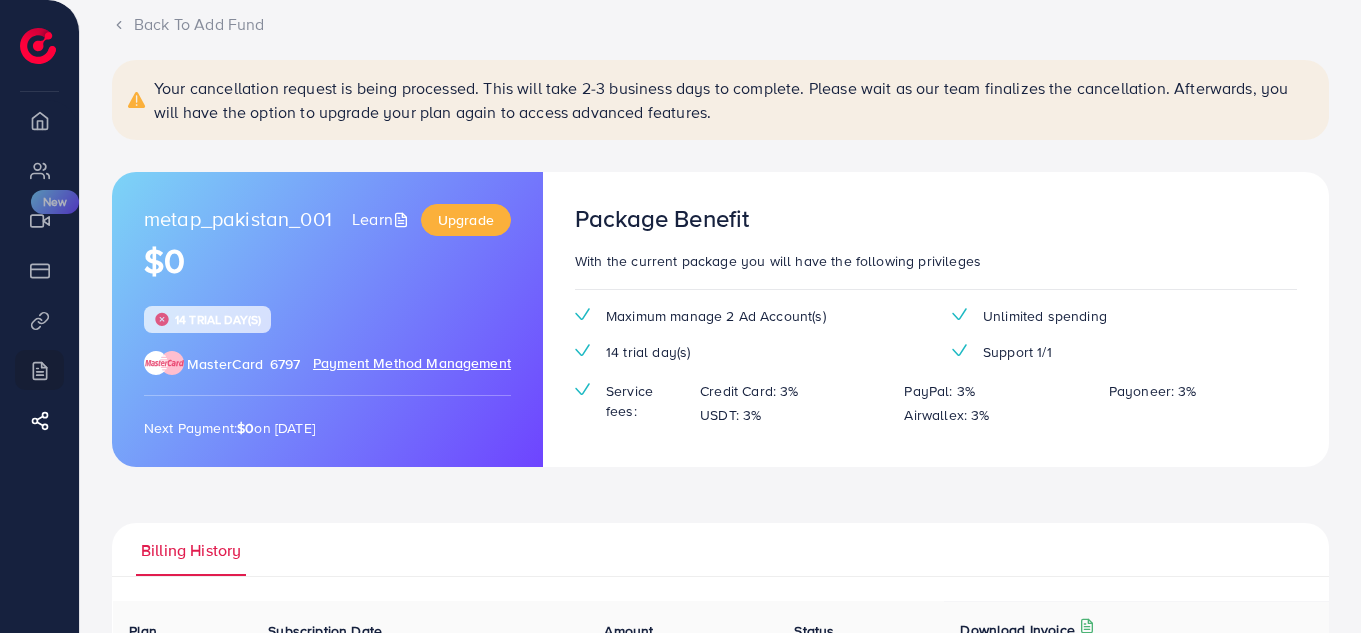 scroll, scrollTop: 134, scrollLeft: 0, axis: vertical 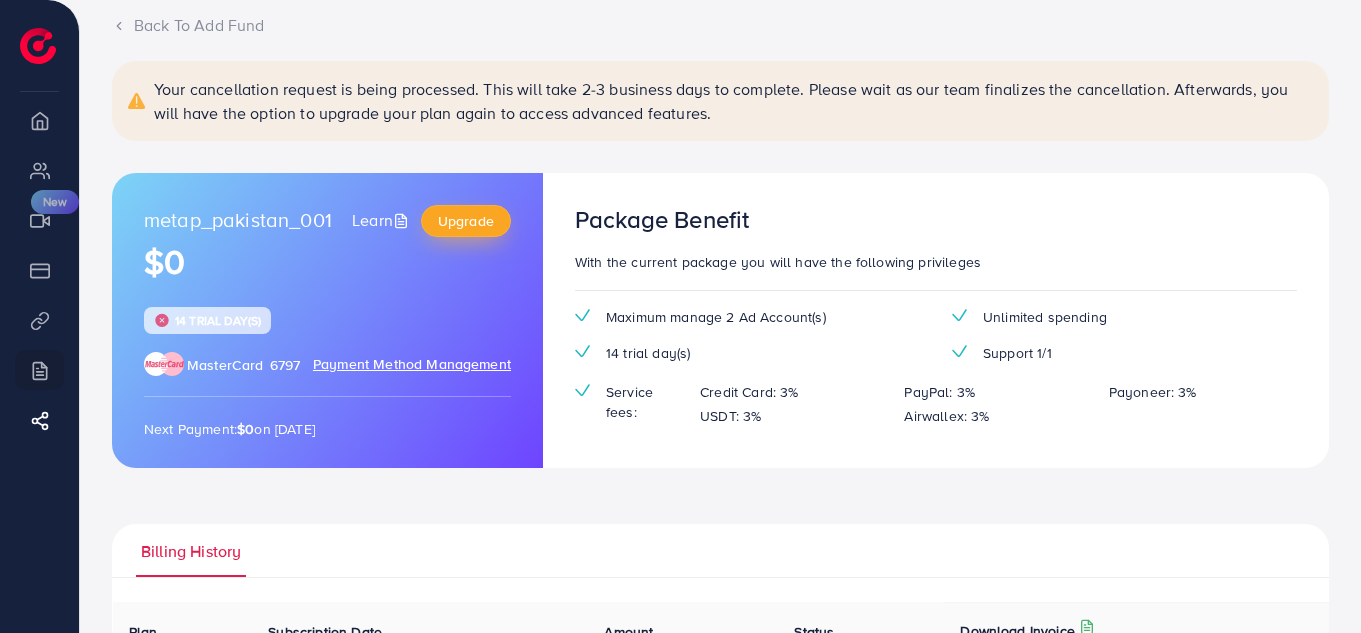 click on "Upgrade" at bounding box center (466, 221) 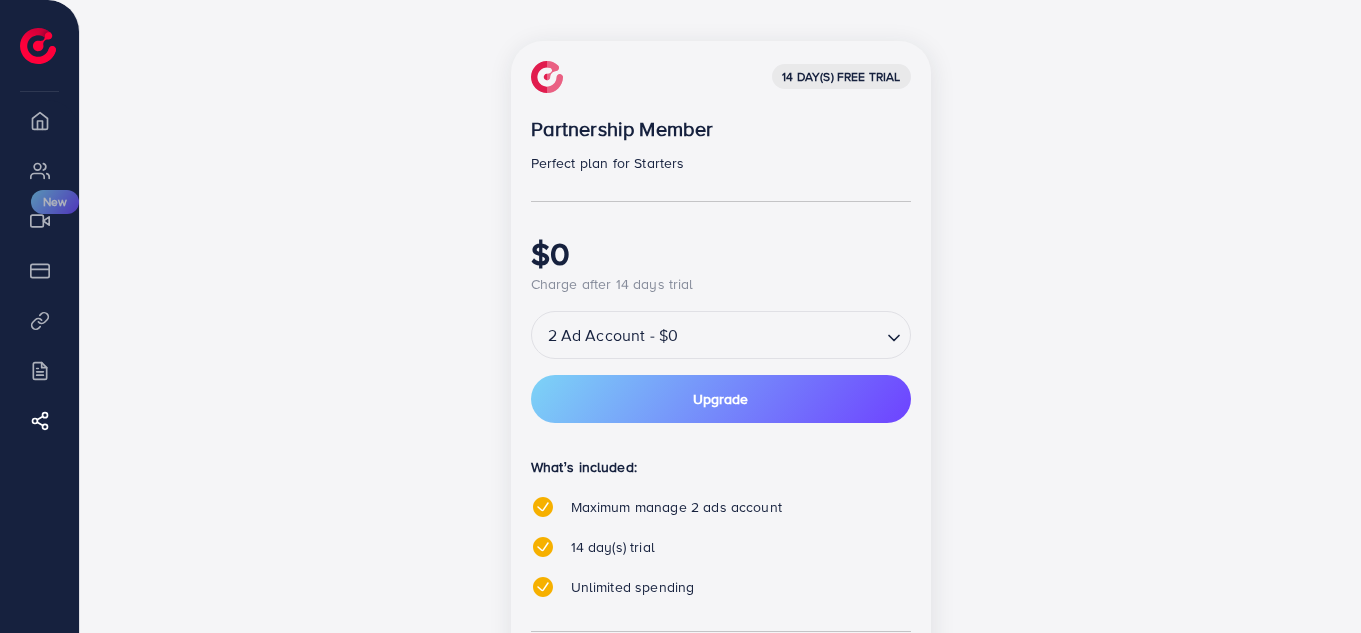 scroll, scrollTop: 329, scrollLeft: 0, axis: vertical 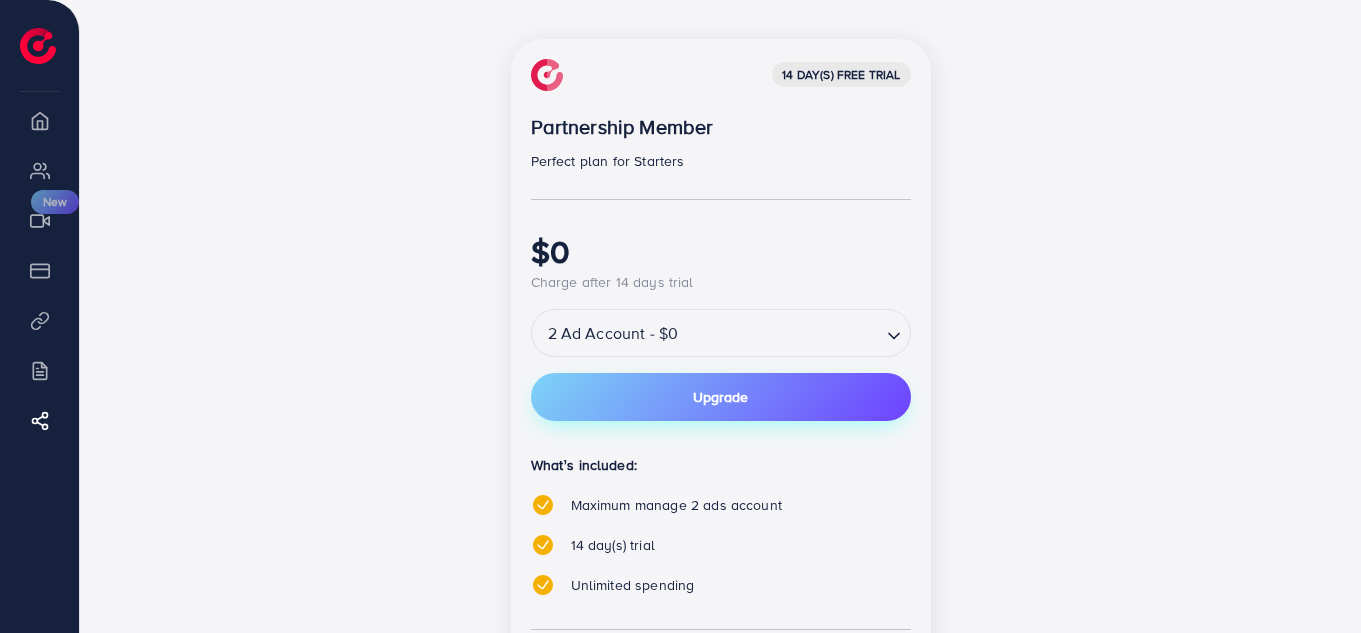 click on "Upgrade" at bounding box center (720, 397) 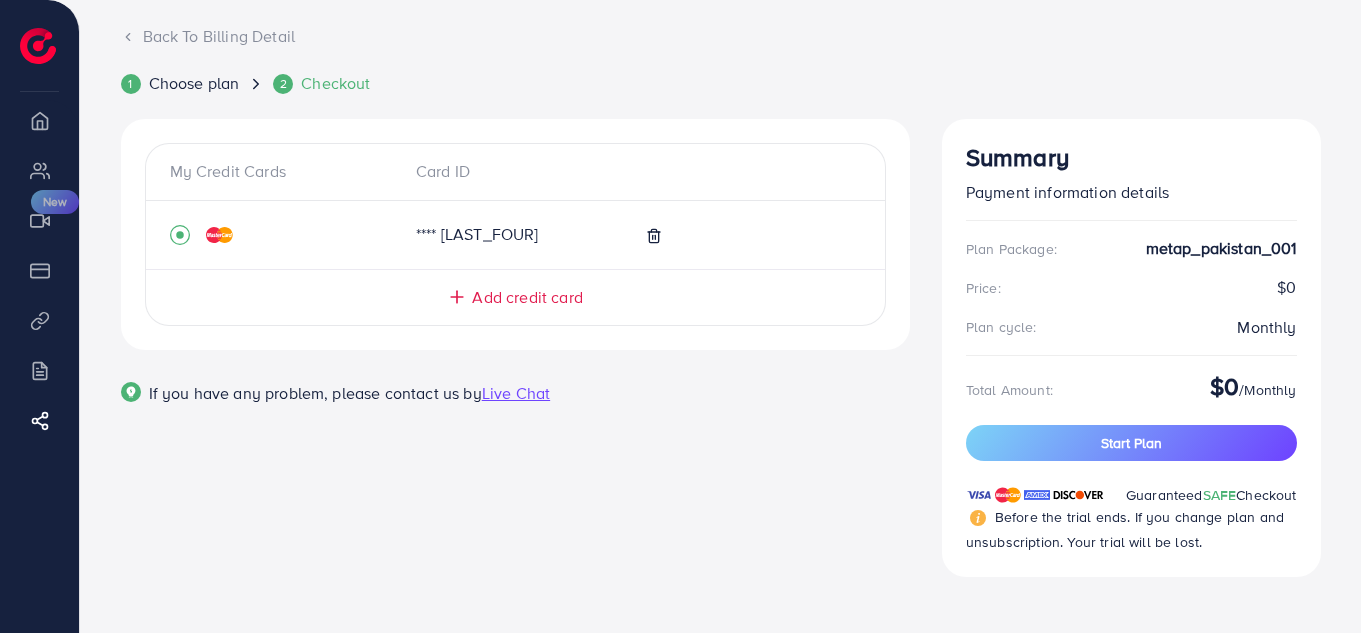 scroll, scrollTop: 0, scrollLeft: 0, axis: both 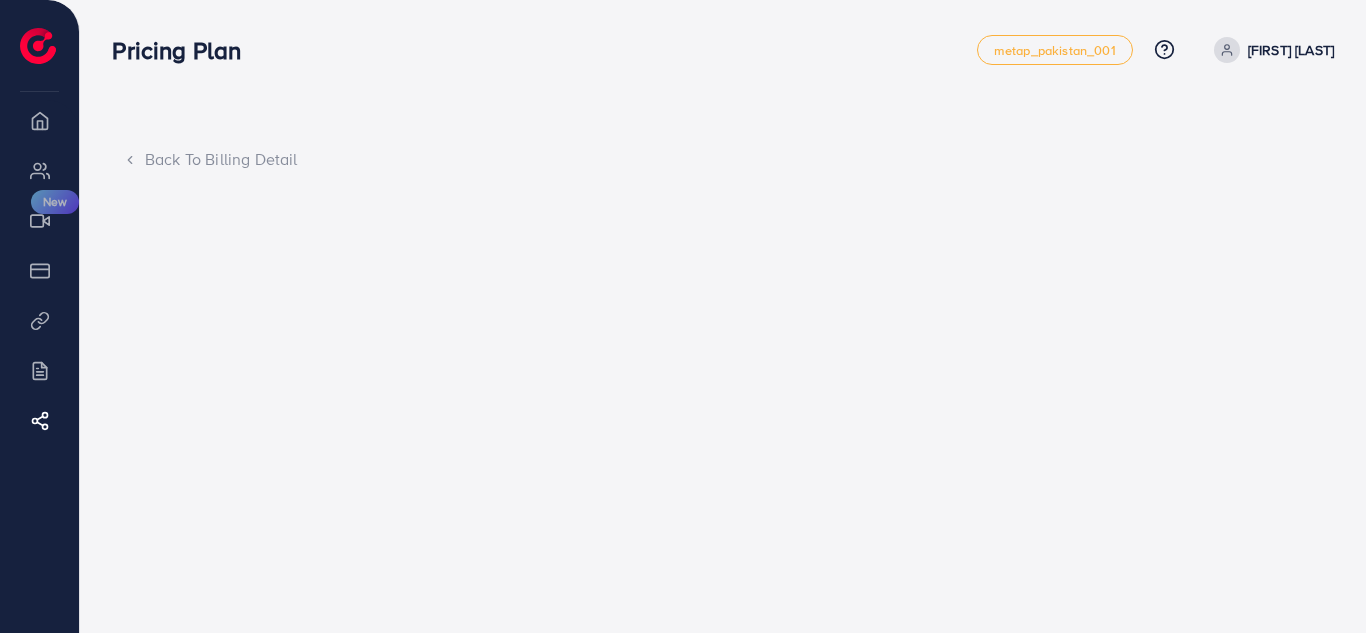 click on "Back To Billing Detail" at bounding box center (723, 159) 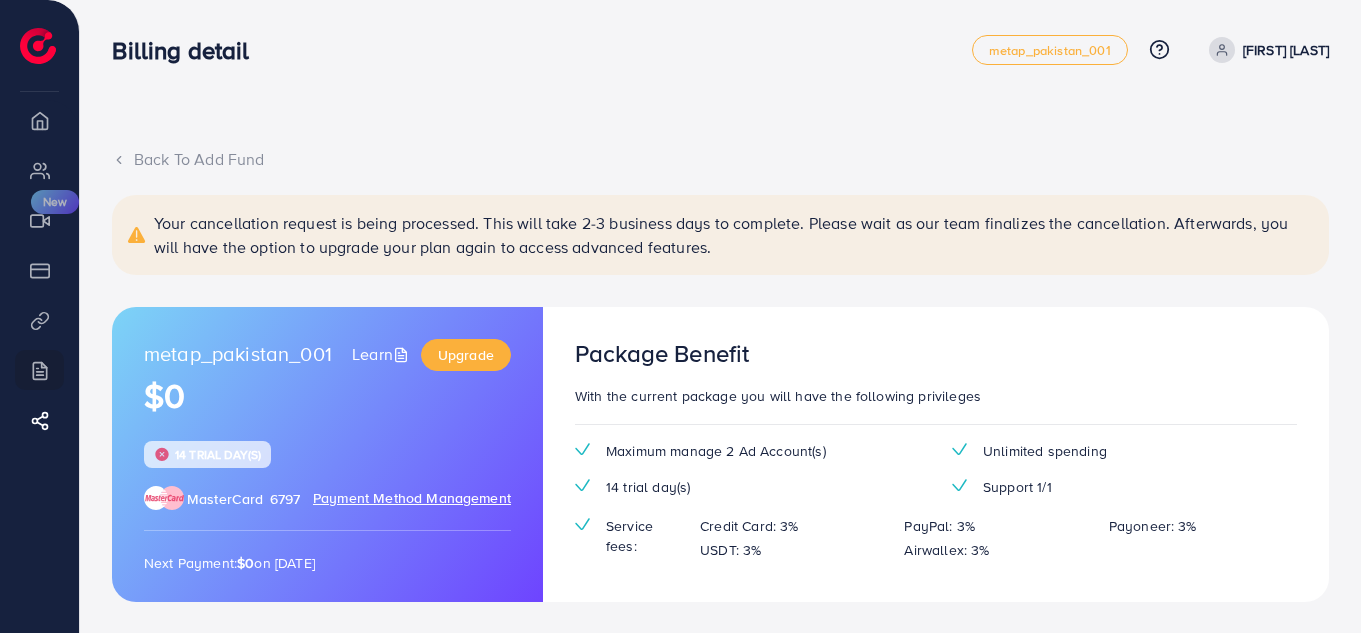 click on "Back To Add Fund" at bounding box center (720, 159) 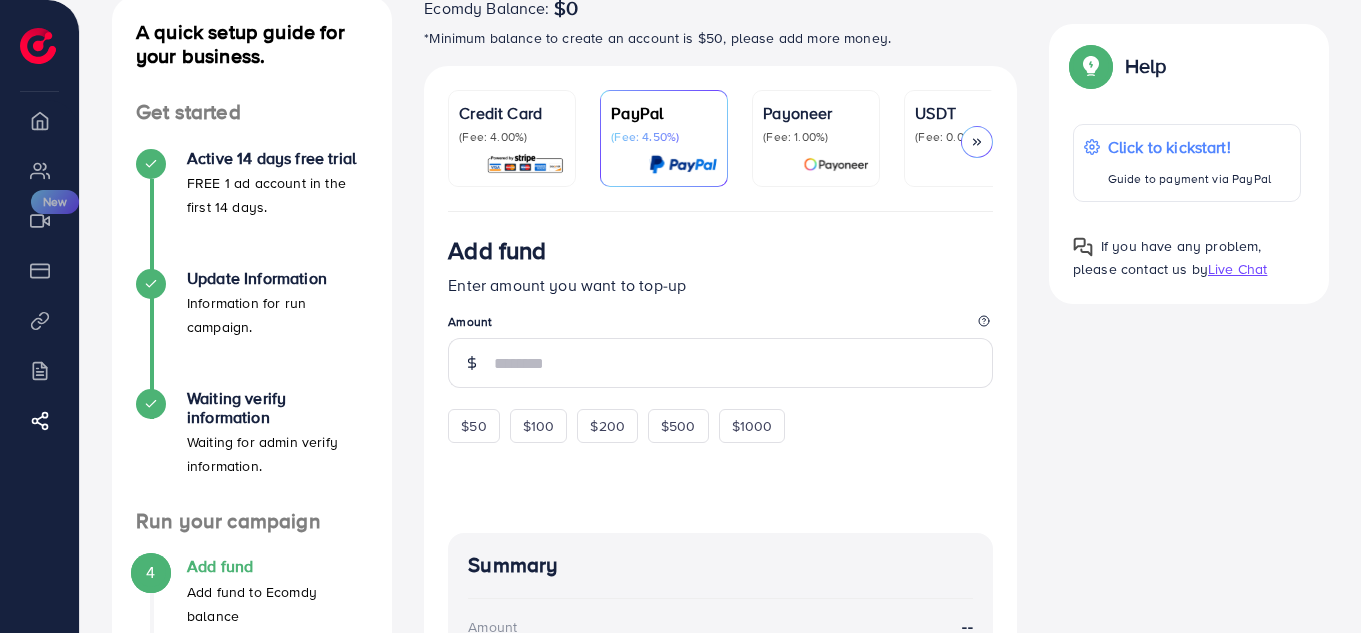 scroll, scrollTop: 130, scrollLeft: 0, axis: vertical 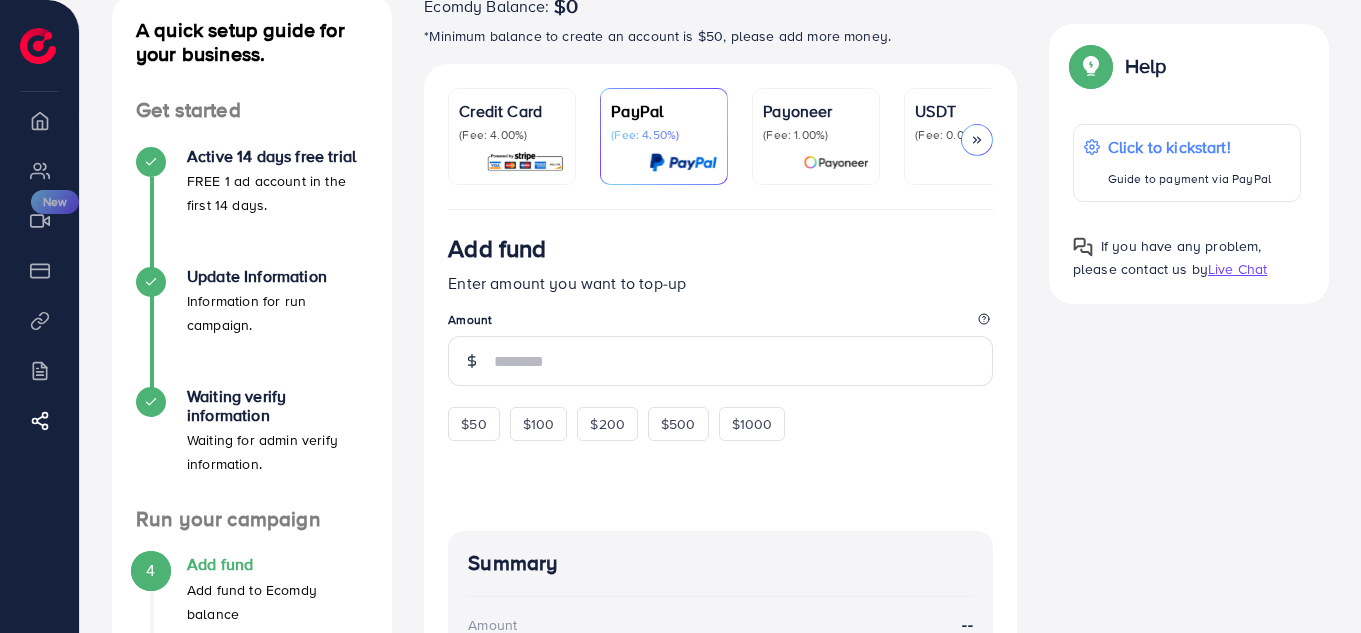 click on "(Fee: 4.00%)" at bounding box center [512, 135] 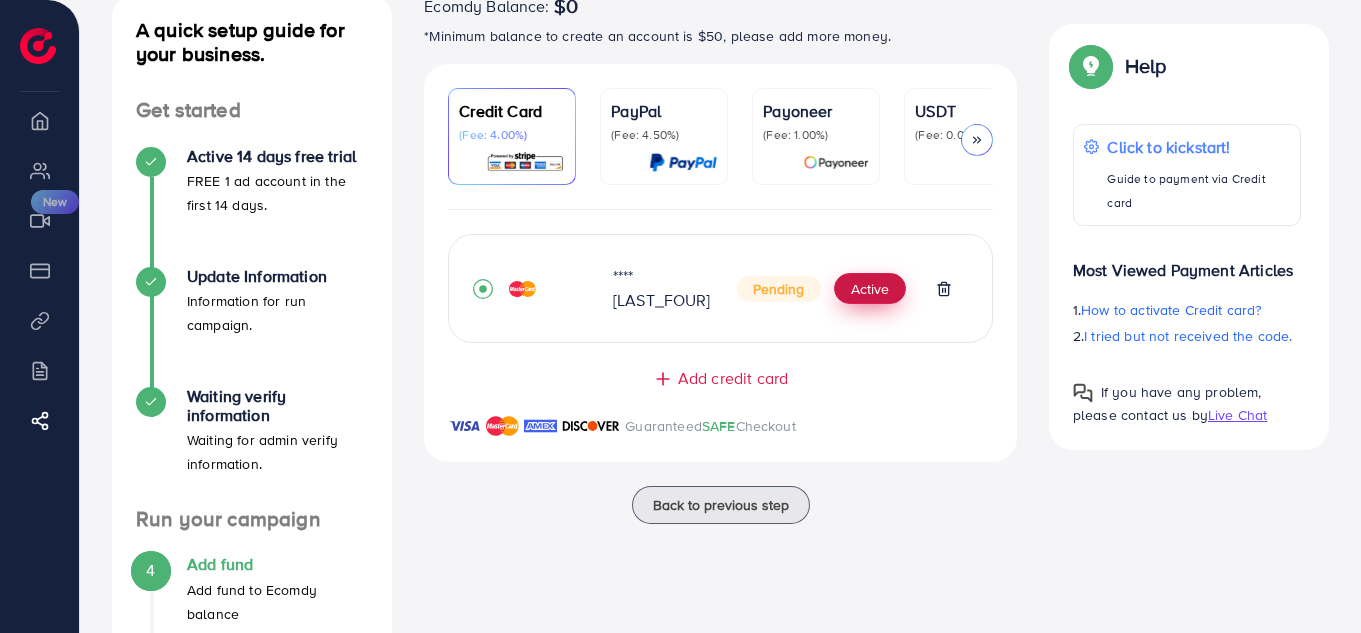 click on "Active" at bounding box center [870, 289] 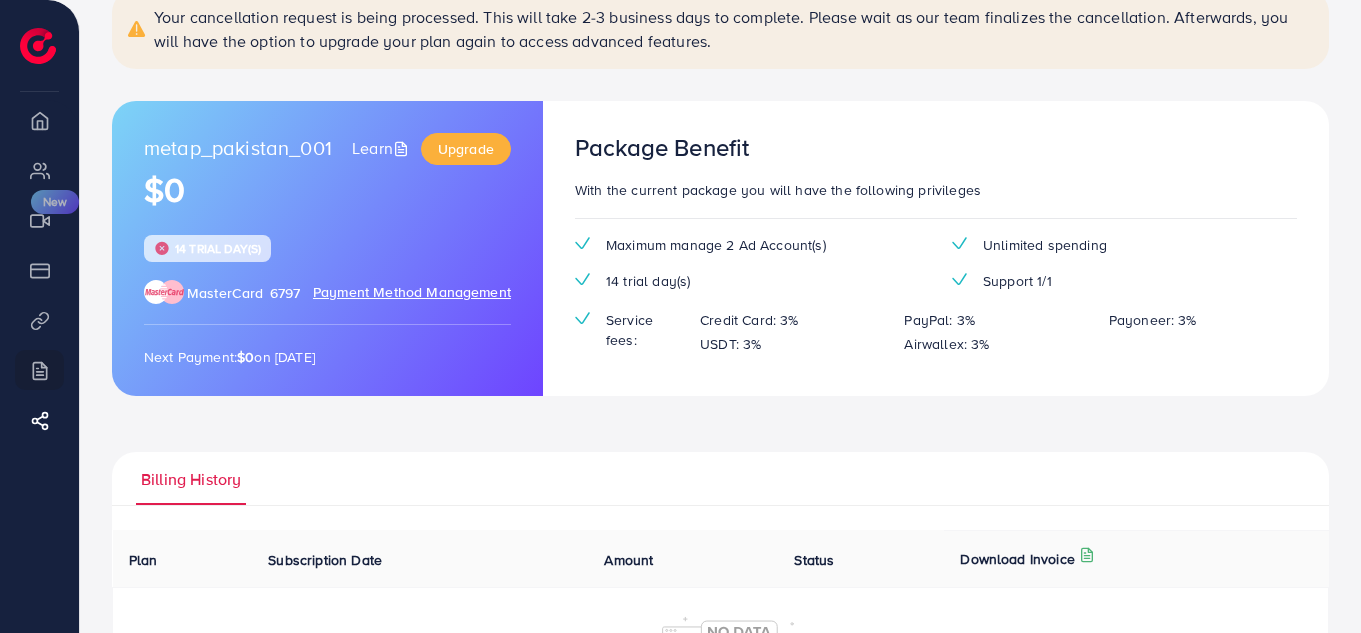 scroll, scrollTop: 111, scrollLeft: 0, axis: vertical 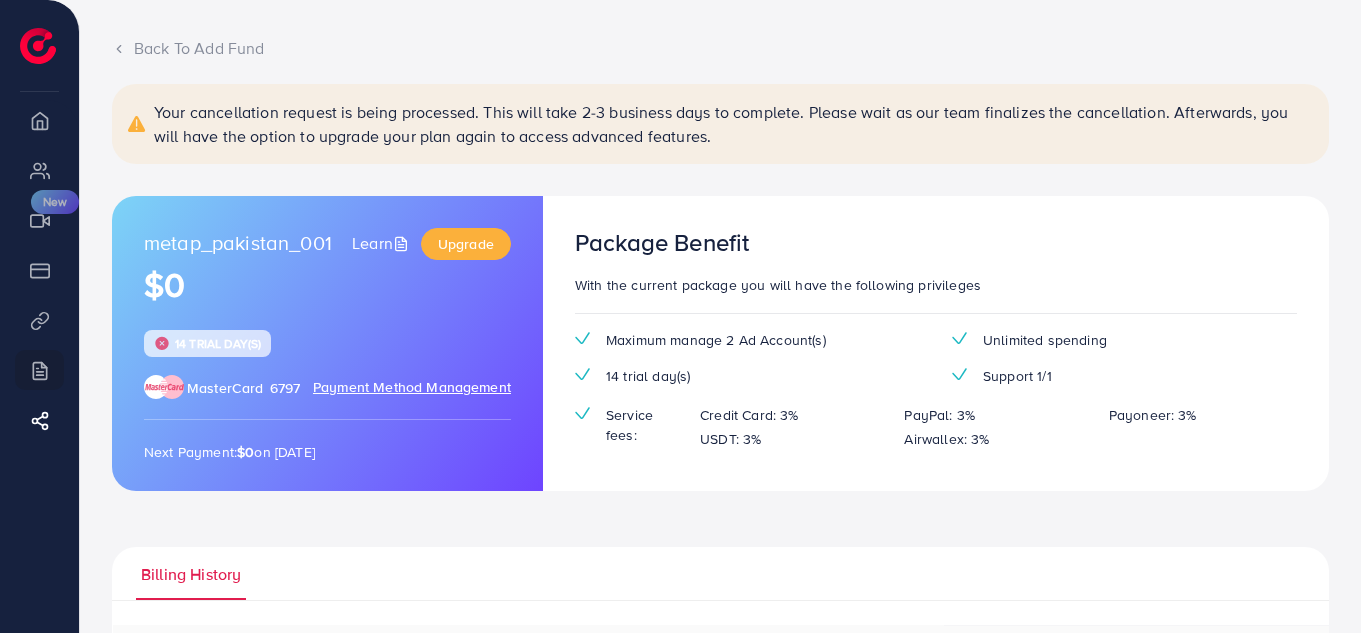click on "2 Ad Account - $0
metap_[COUNTRY]_[NUMBER]   Learn   Upgrade   $0   14 trial day(s)   MasterCard [LAST_FOUR]  Payment Method Management   Next Payment:  $0  on [DATE]" at bounding box center [327, 343] 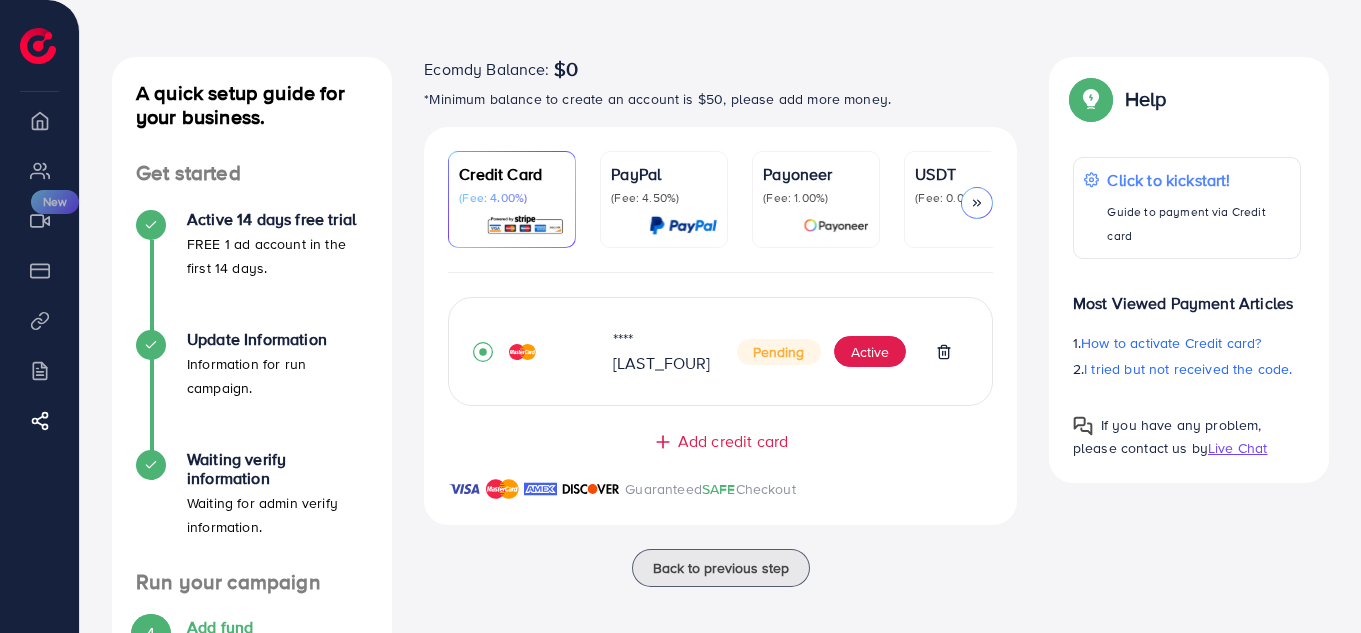scroll, scrollTop: 85, scrollLeft: 0, axis: vertical 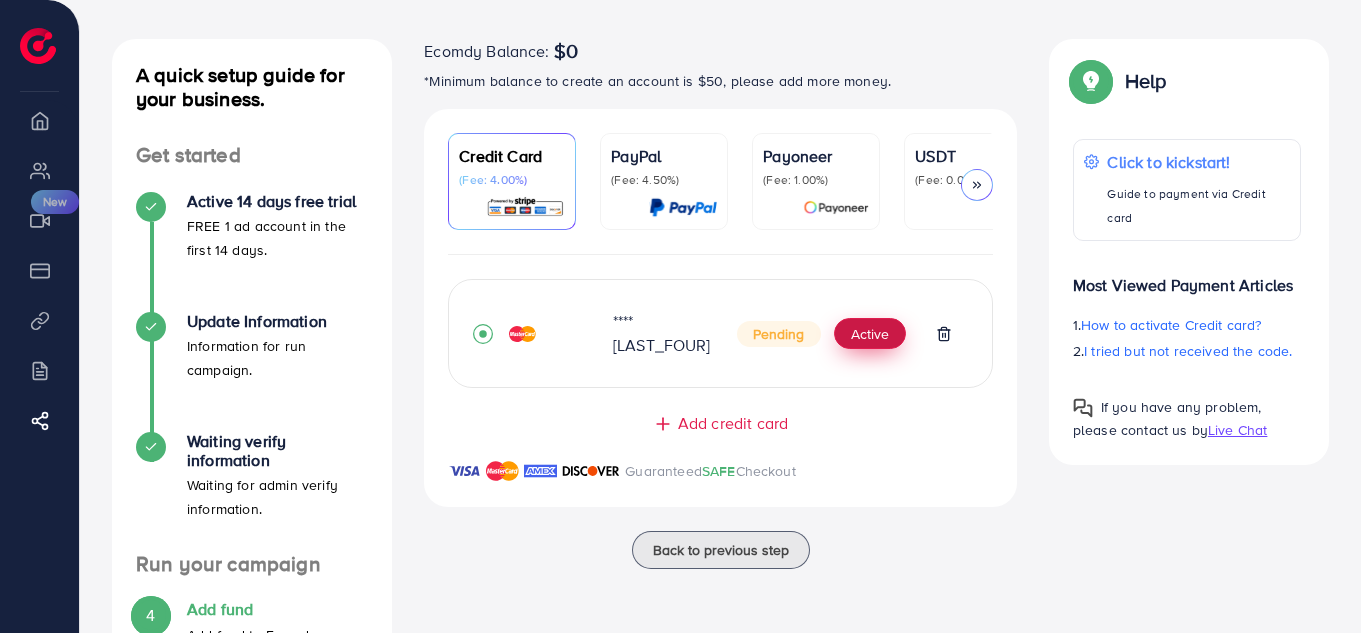 click on "Active" at bounding box center [870, 334] 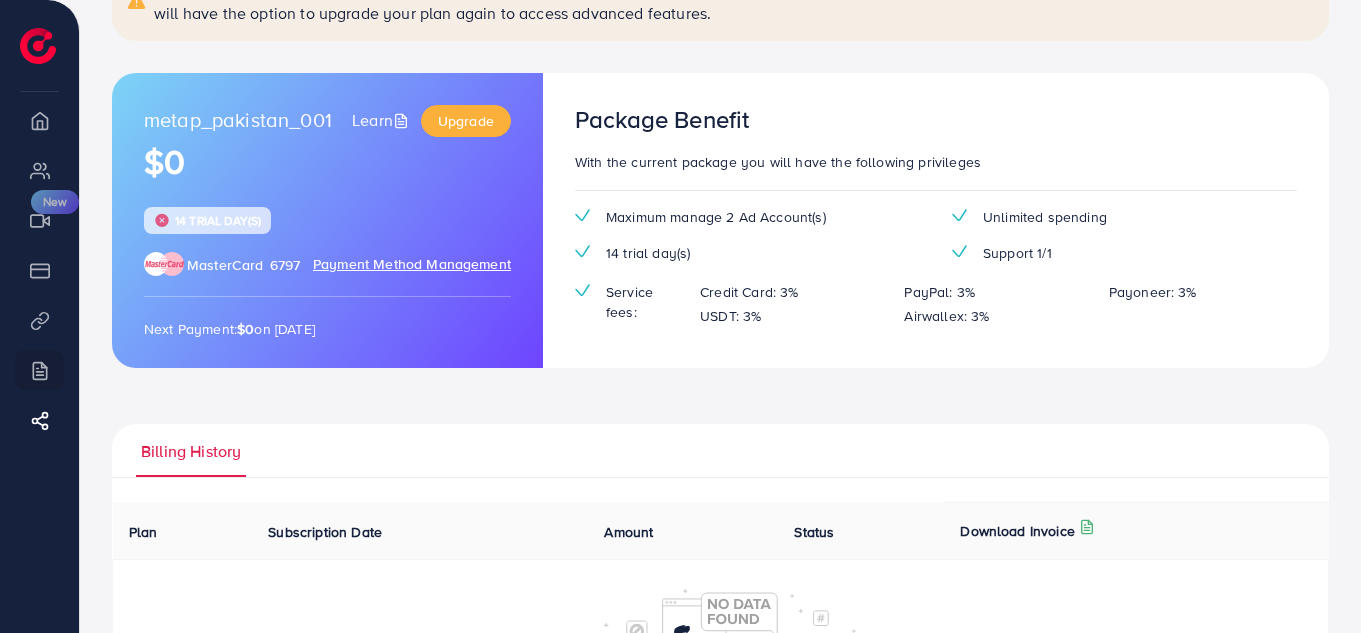 scroll, scrollTop: 0, scrollLeft: 0, axis: both 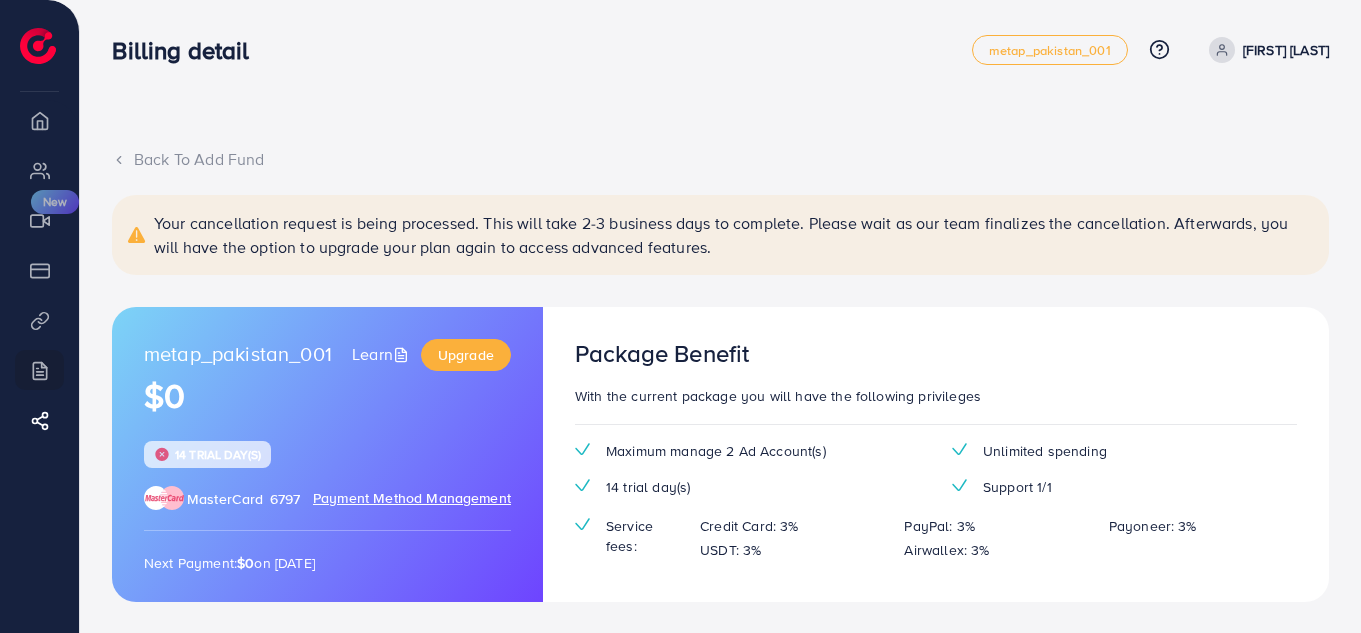 click on "Back To Add Fund" at bounding box center [720, 159] 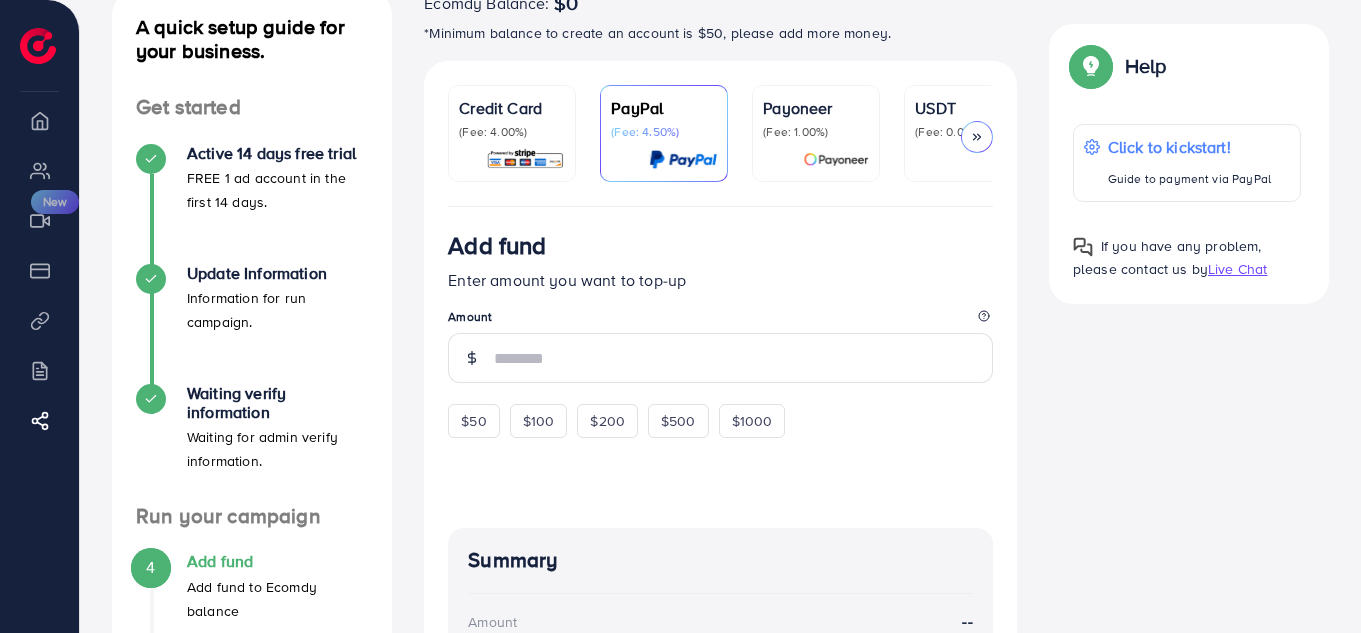 scroll, scrollTop: 132, scrollLeft: 0, axis: vertical 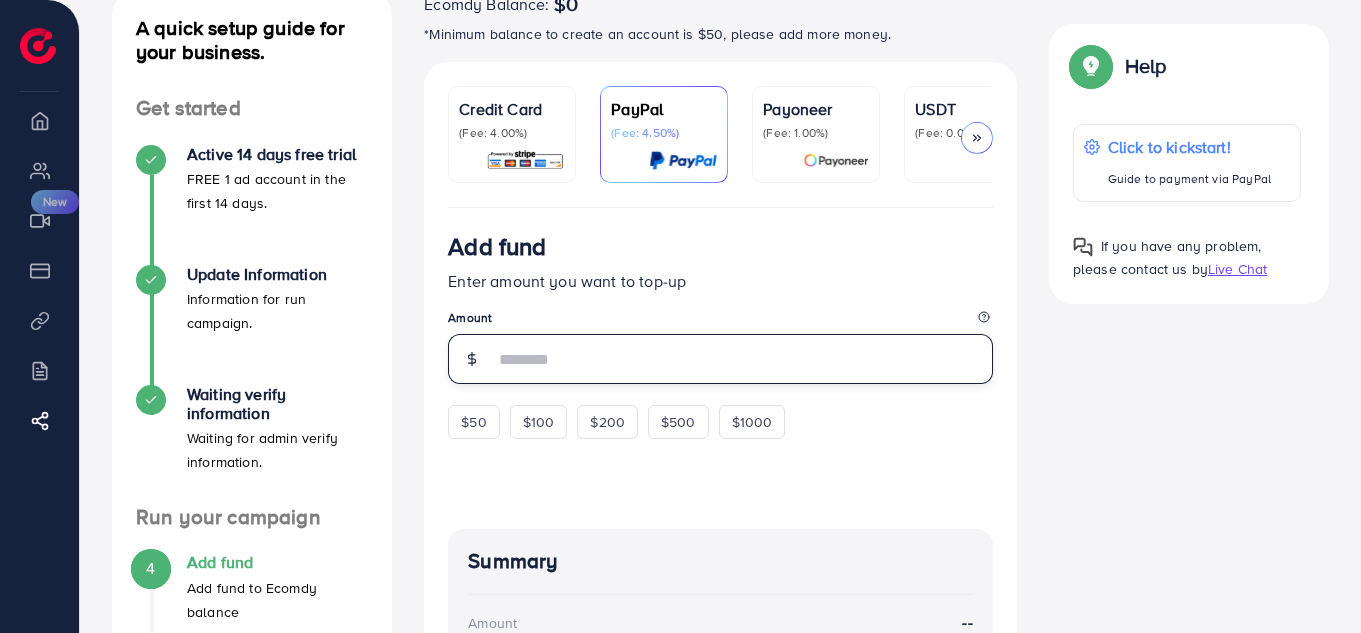 click at bounding box center [743, 359] 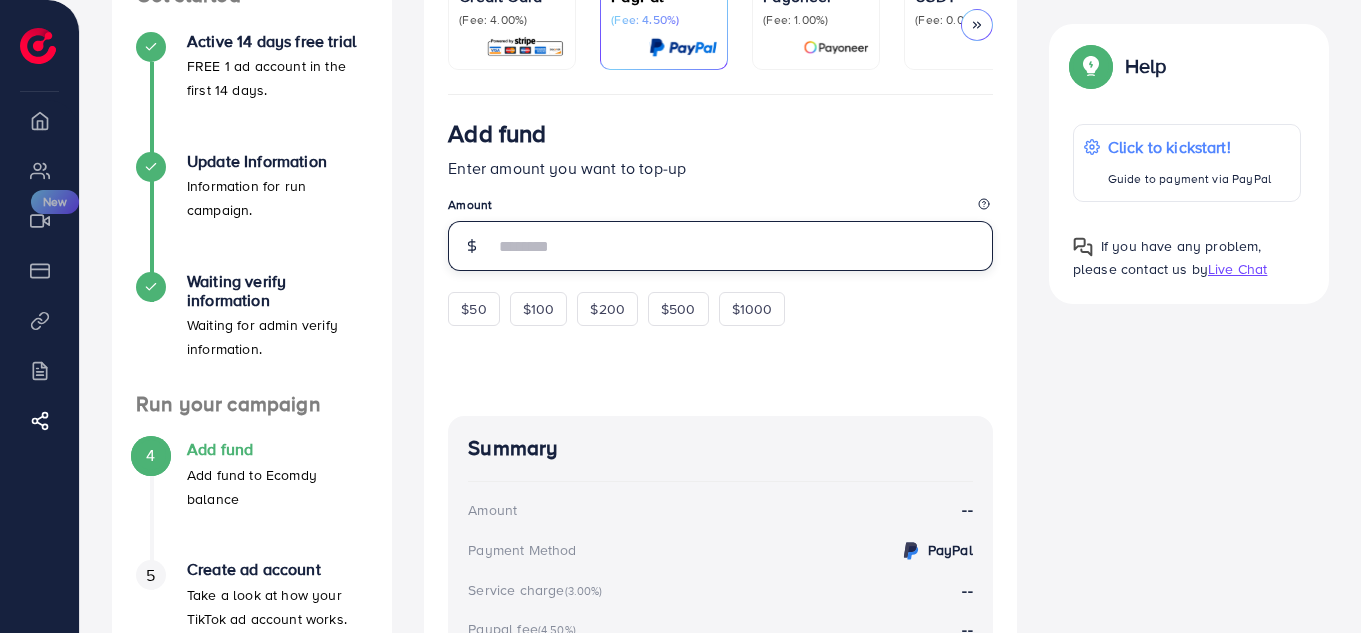 scroll, scrollTop: 244, scrollLeft: 0, axis: vertical 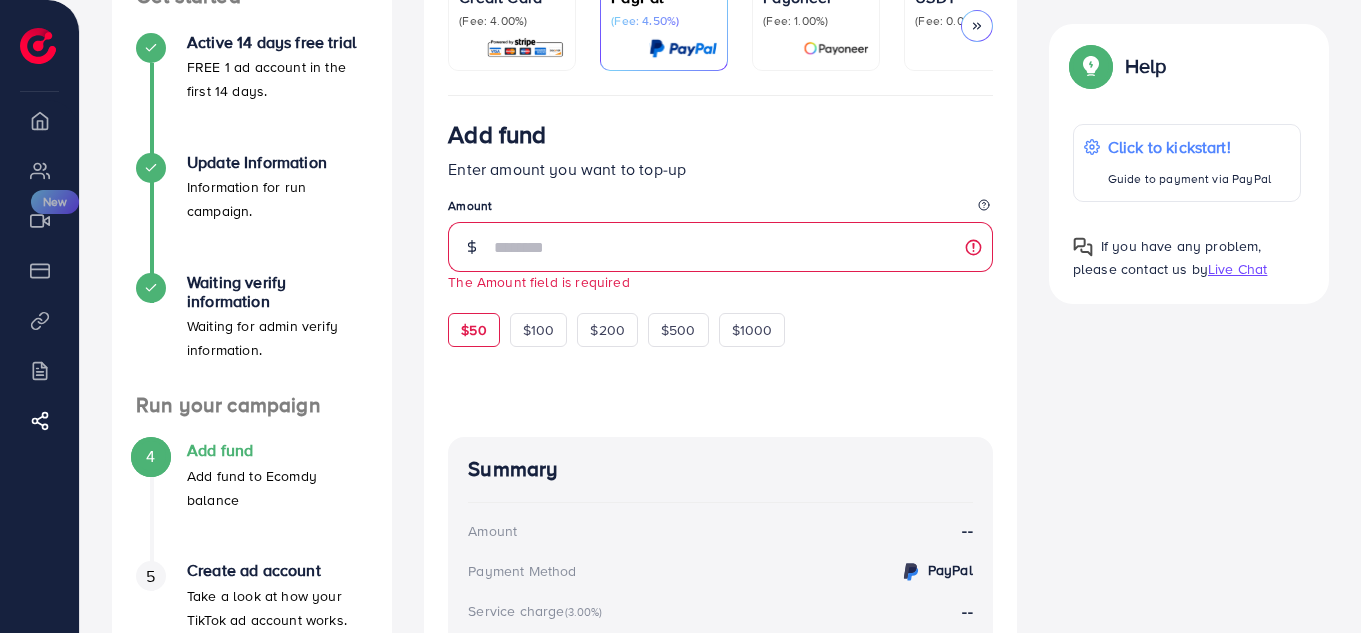 click on "$50" at bounding box center (473, 330) 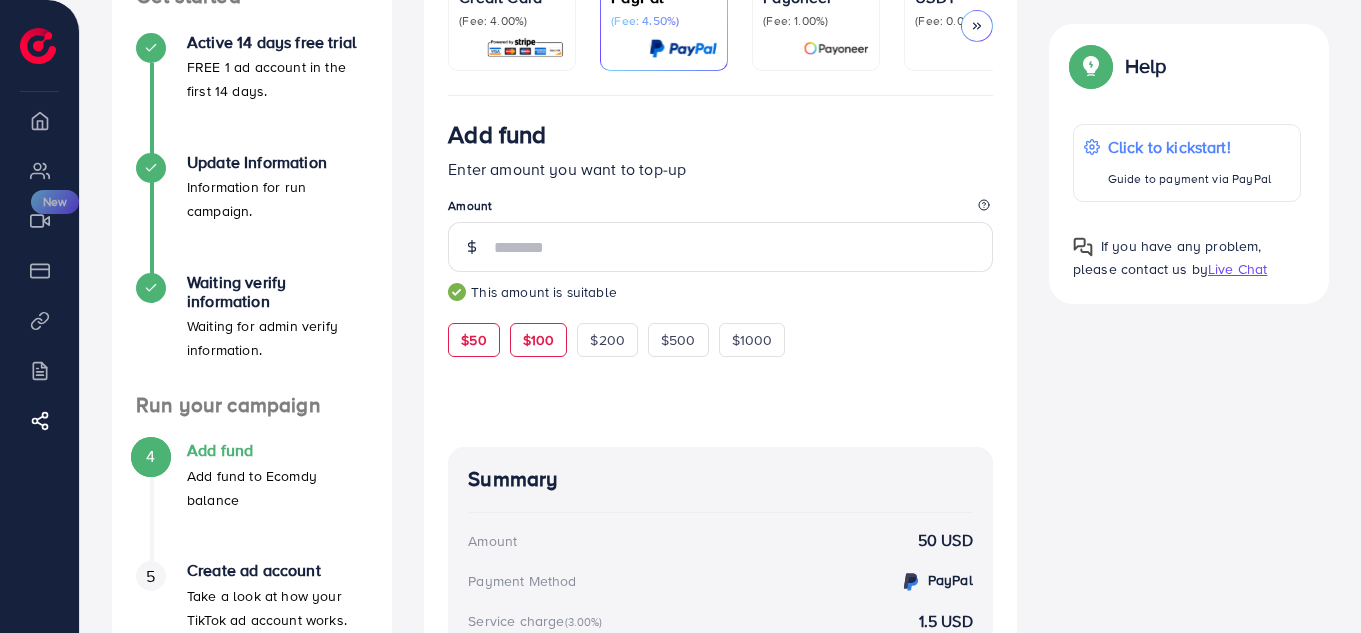 click on "$100" at bounding box center [539, 340] 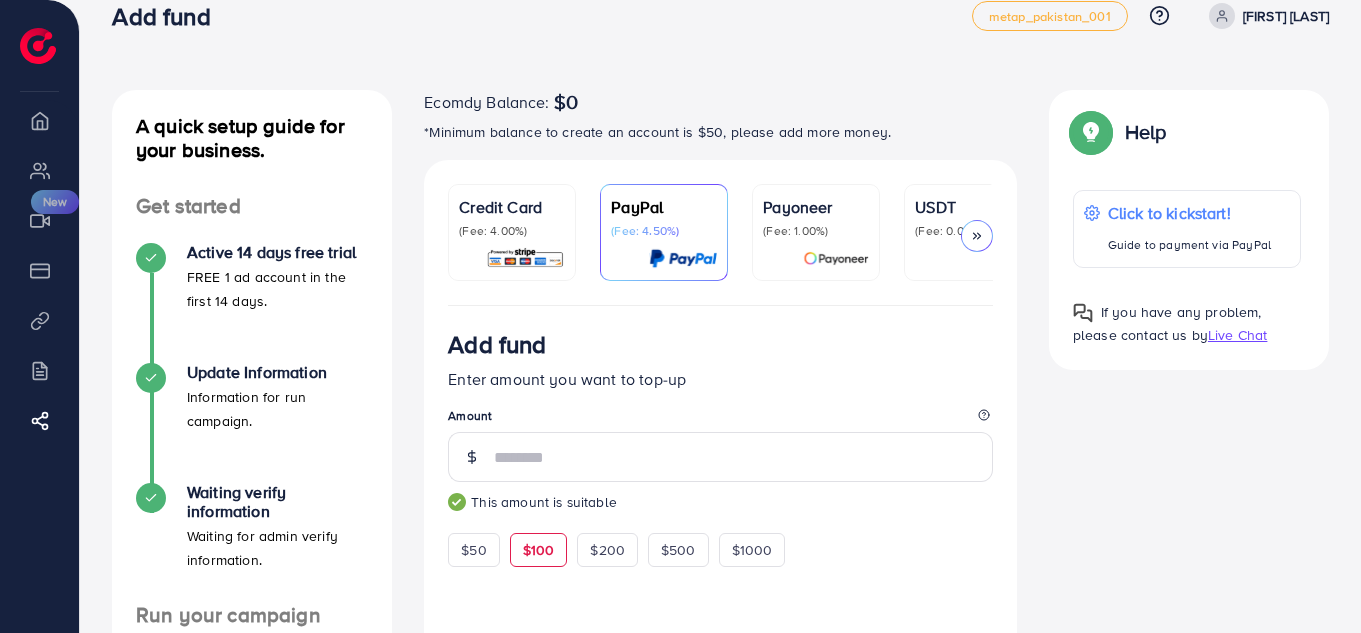 scroll, scrollTop: 25, scrollLeft: 0, axis: vertical 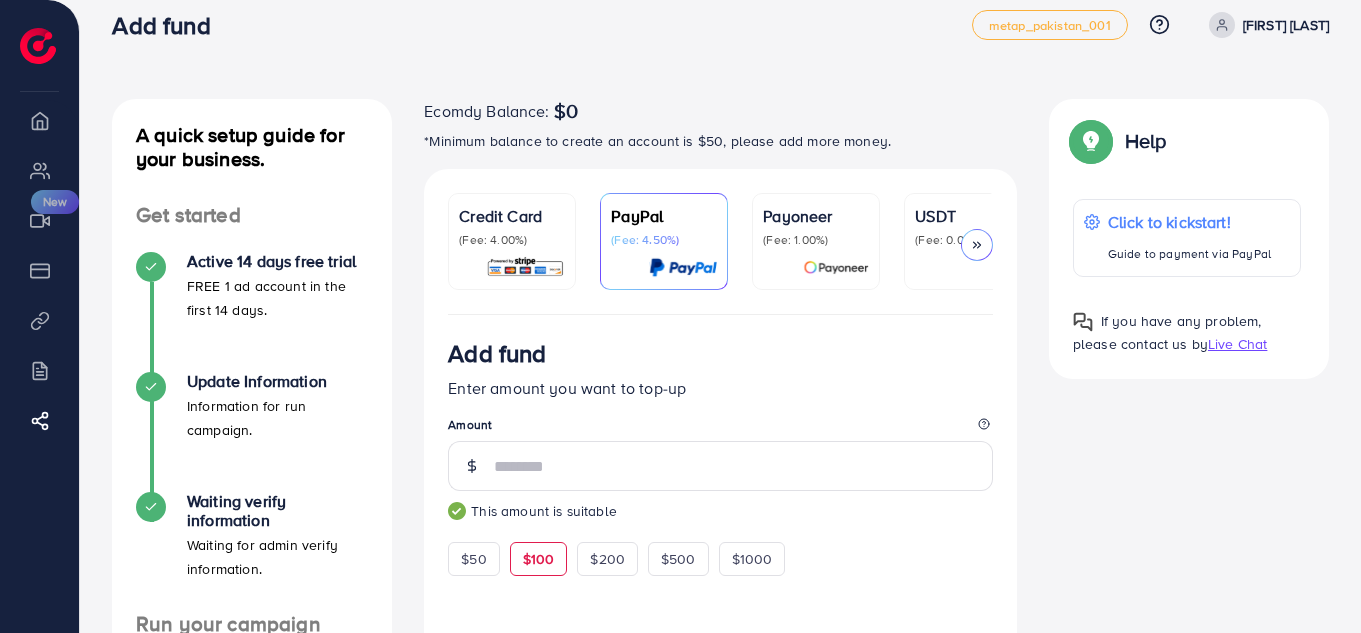 click at bounding box center (525, 267) 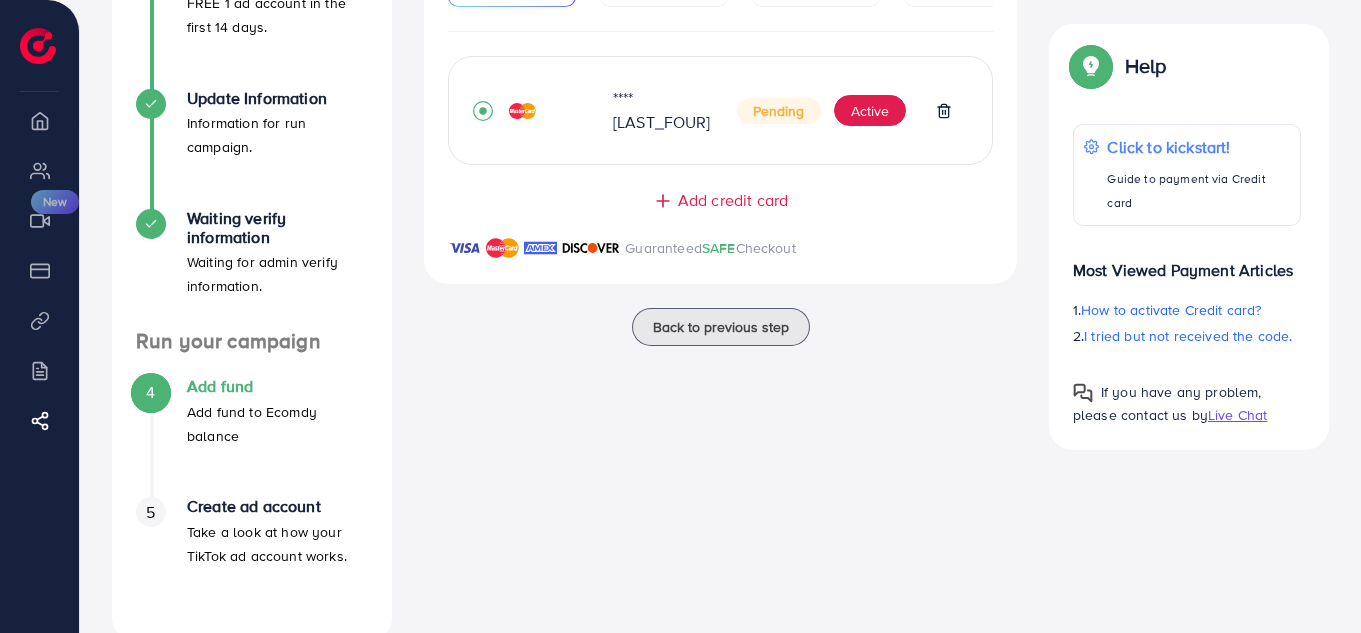 scroll, scrollTop: 309, scrollLeft: 0, axis: vertical 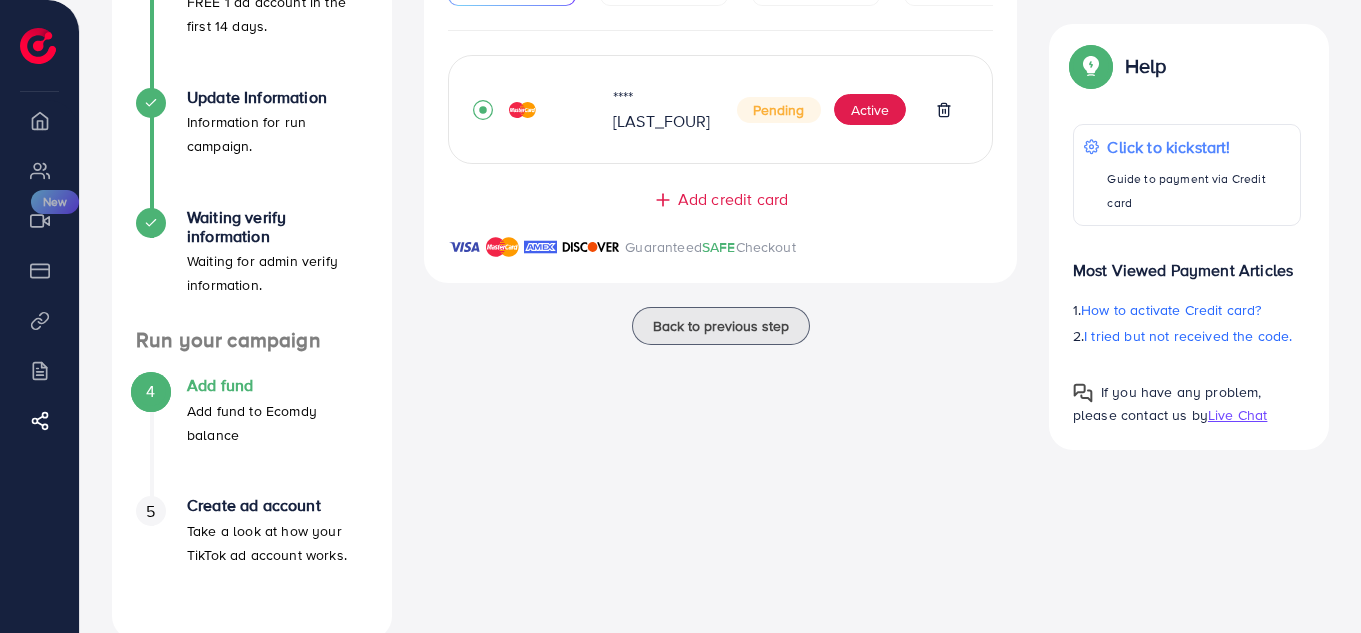 click on "Add credit card" at bounding box center [733, 199] 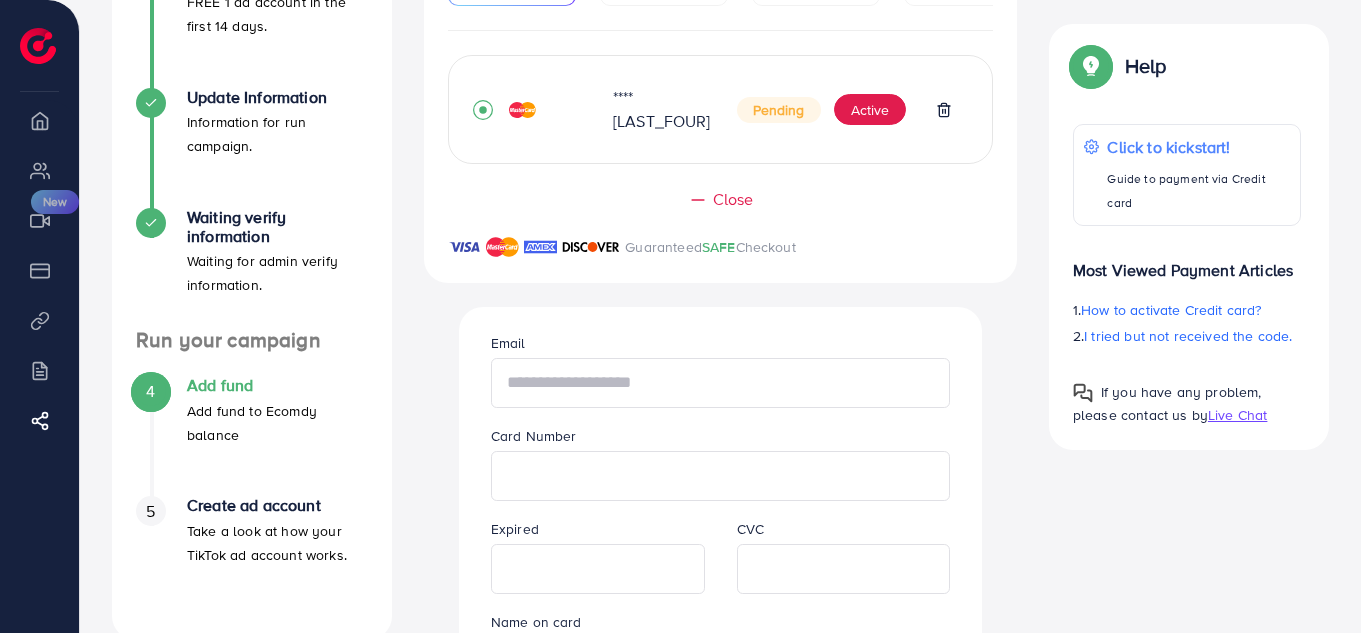 click at bounding box center [721, 383] 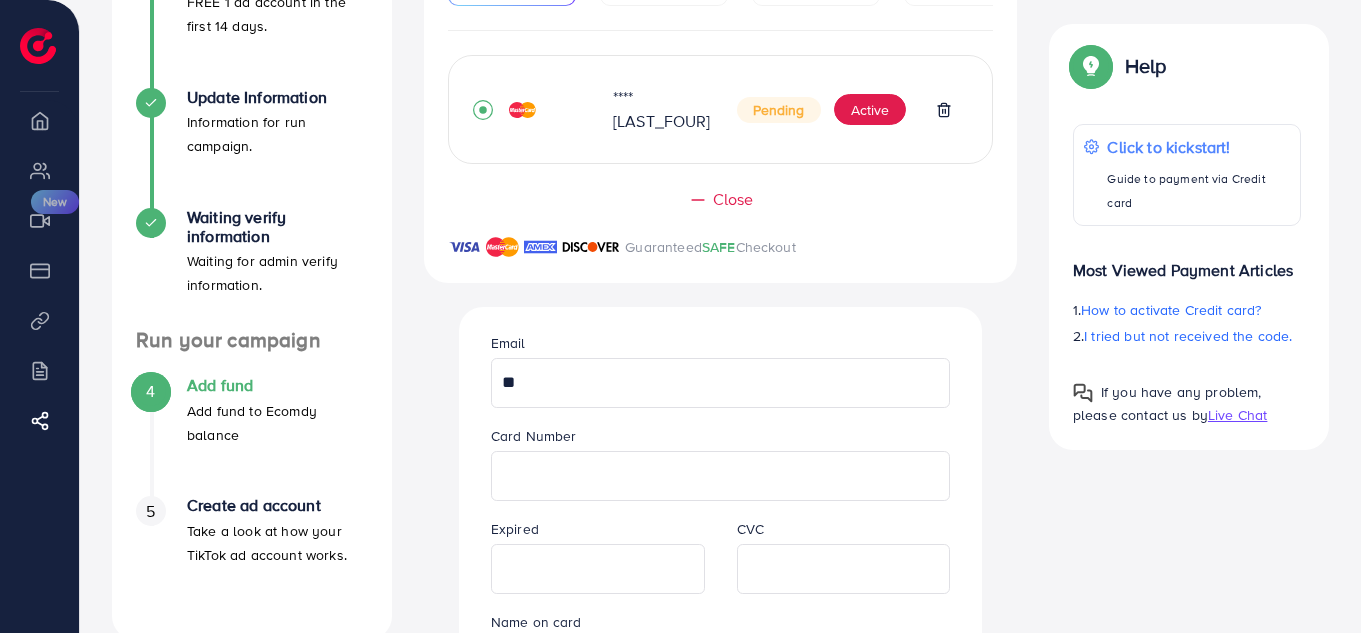 type on "*" 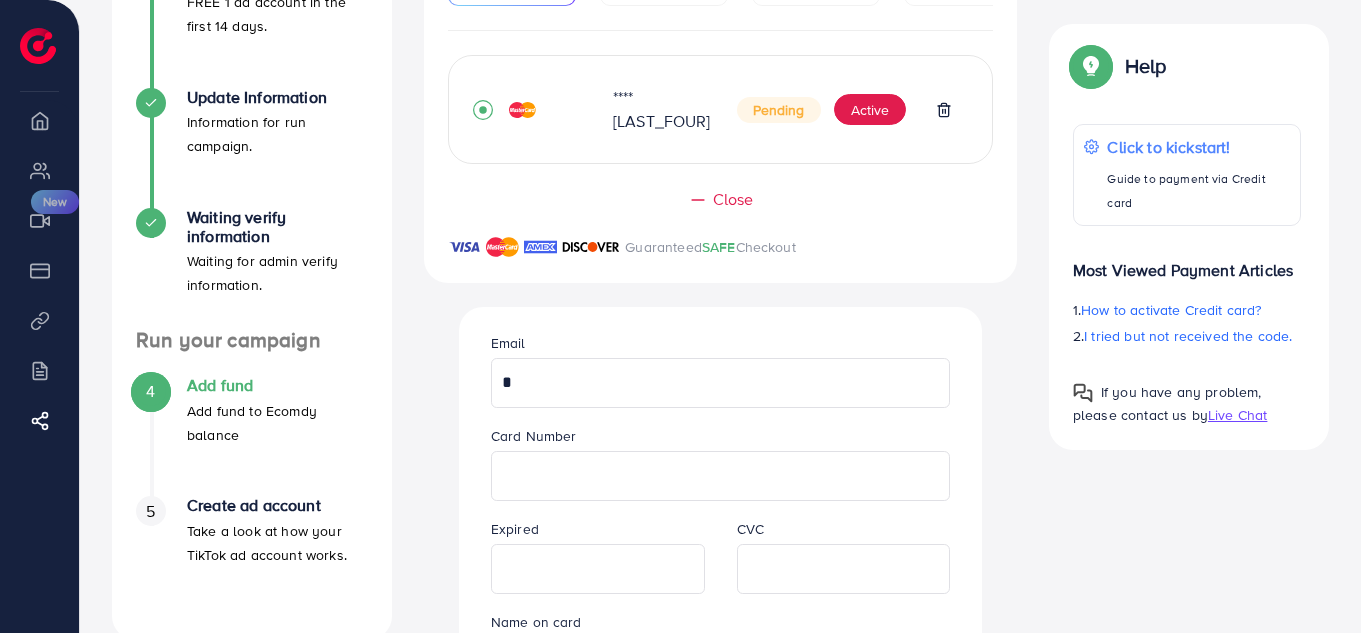type 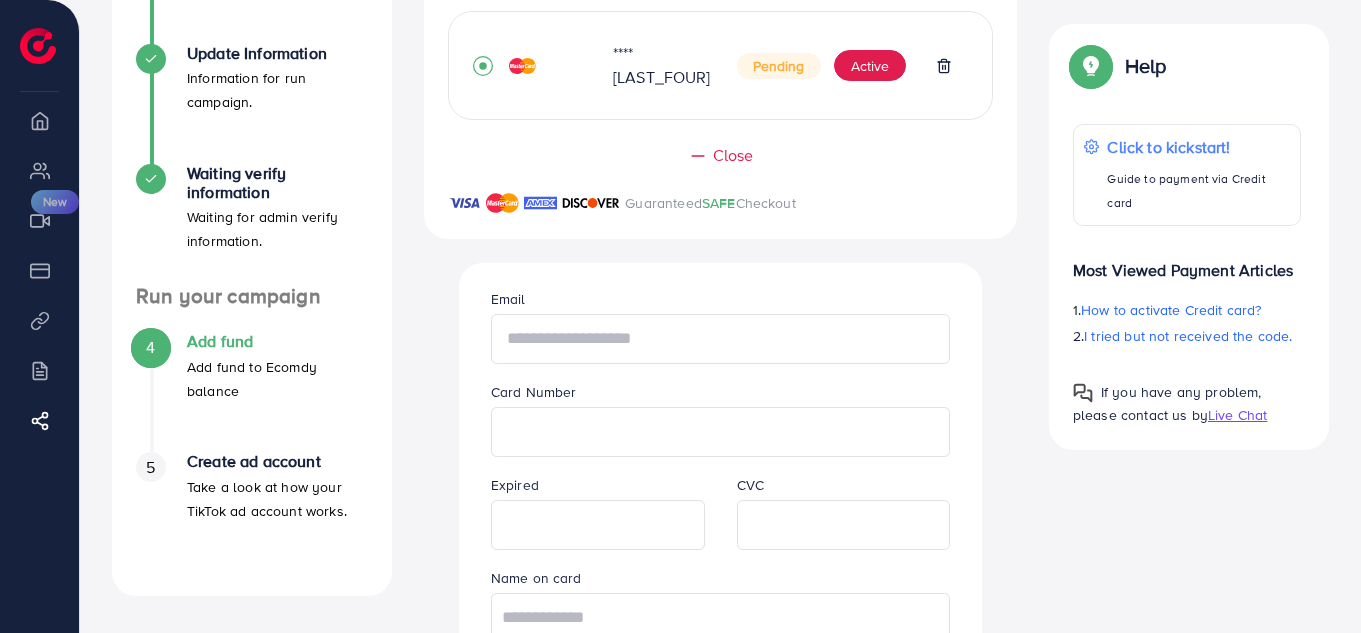 scroll, scrollTop: 361, scrollLeft: 0, axis: vertical 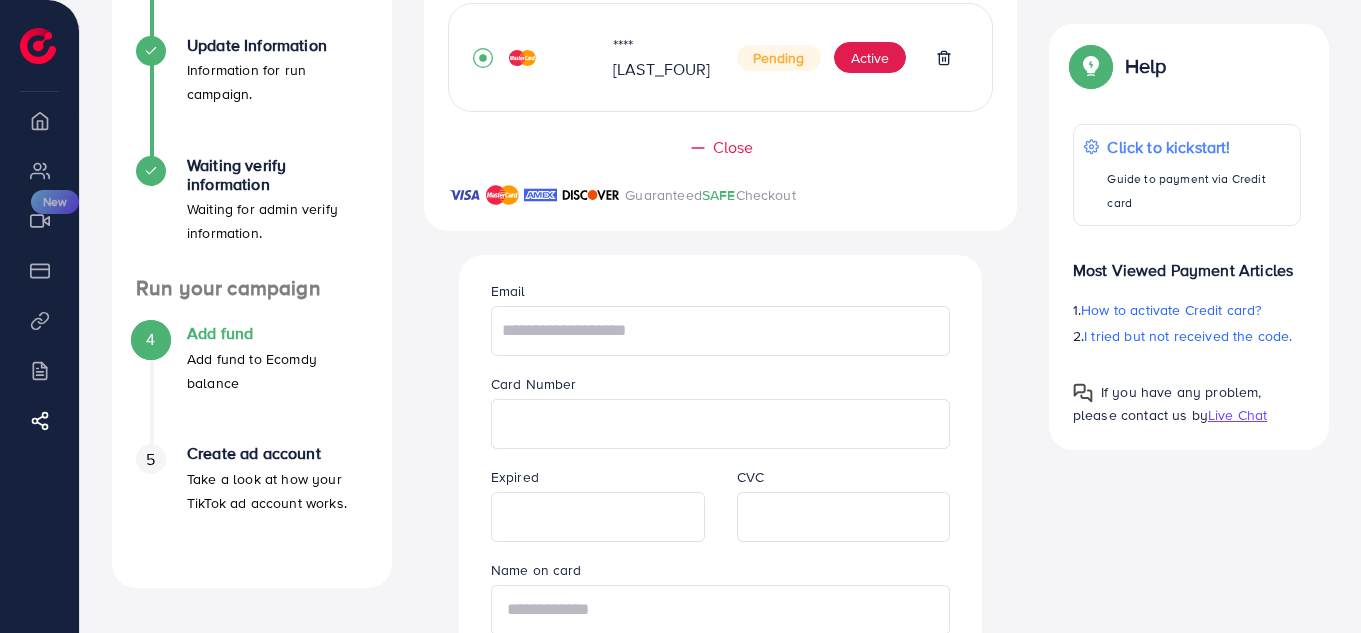 click at bounding box center [721, 610] 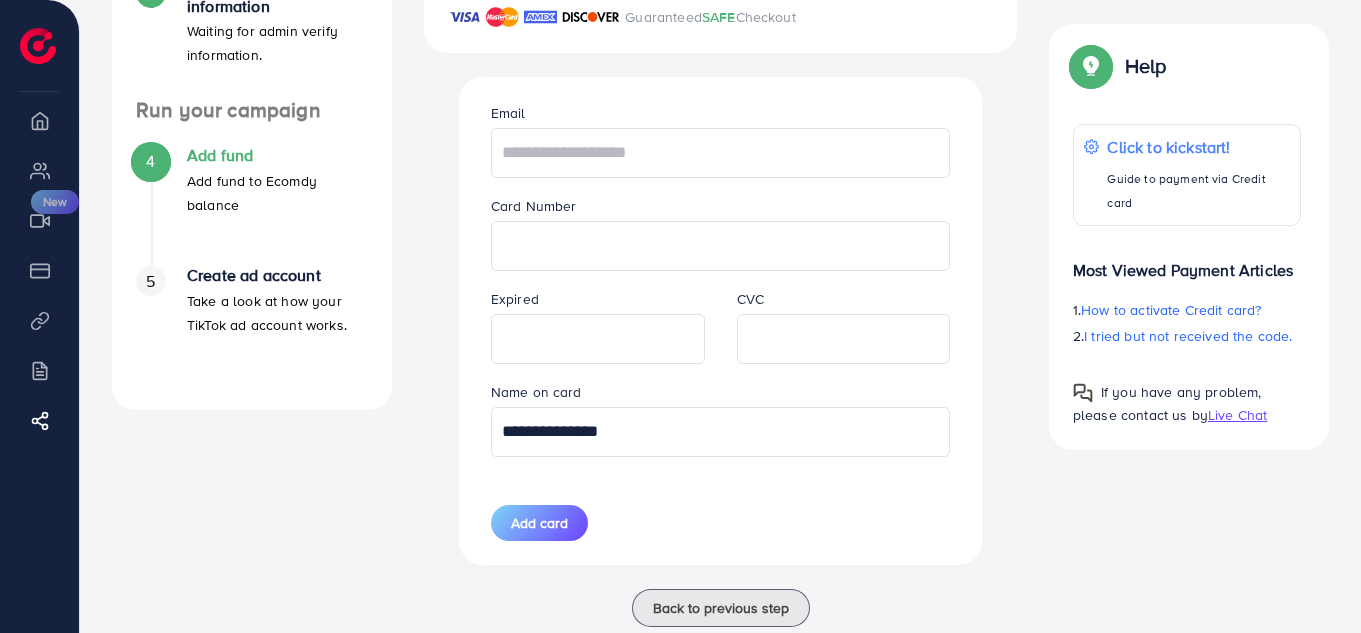 scroll, scrollTop: 542, scrollLeft: 0, axis: vertical 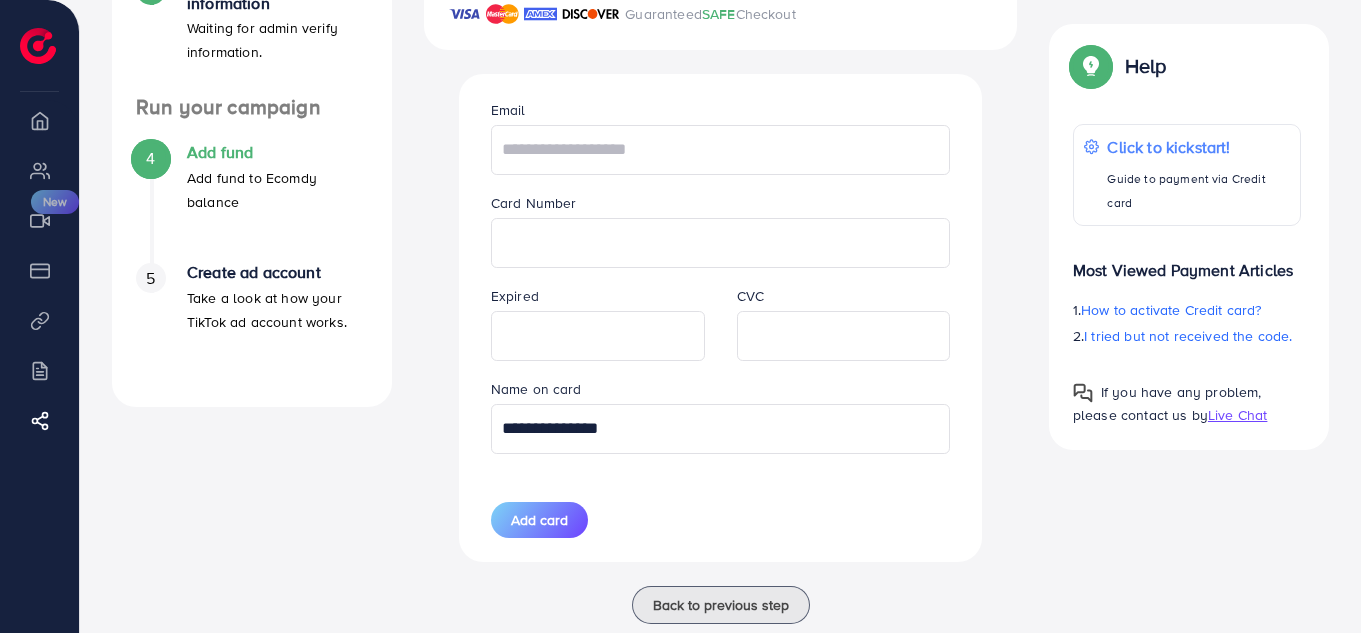 type on "**********" 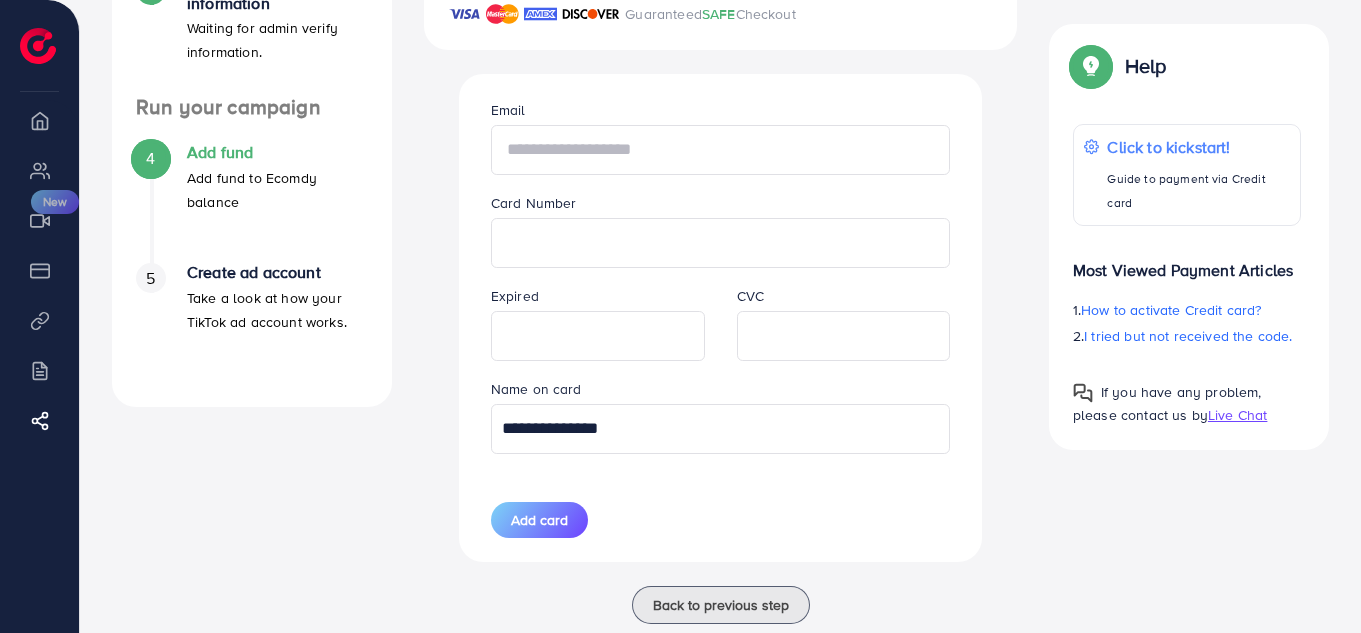 click at bounding box center (721, 150) 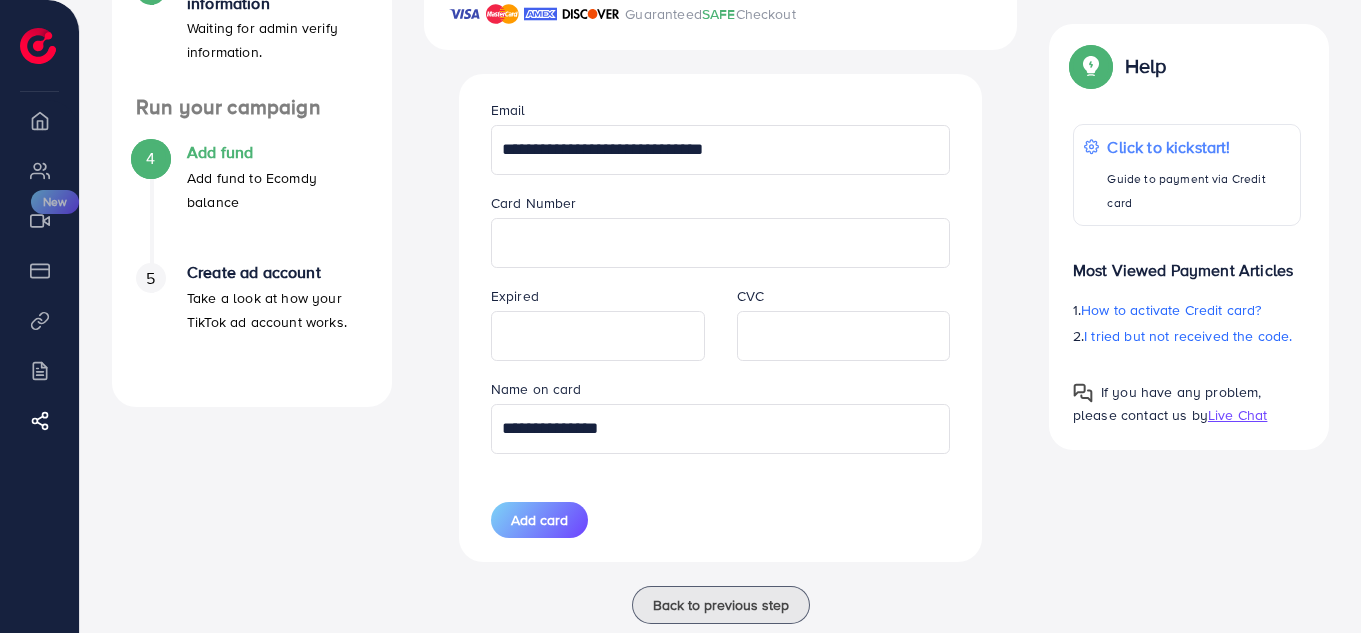 type on "**********" 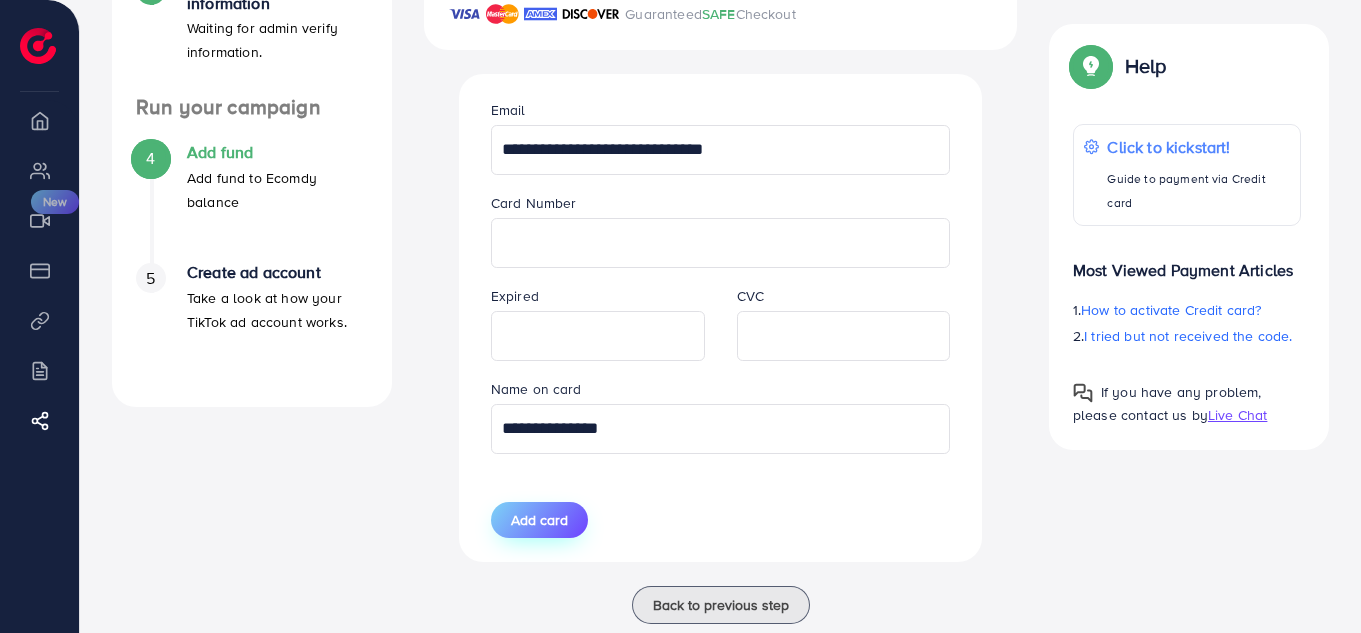 click on "Add card" at bounding box center [539, 520] 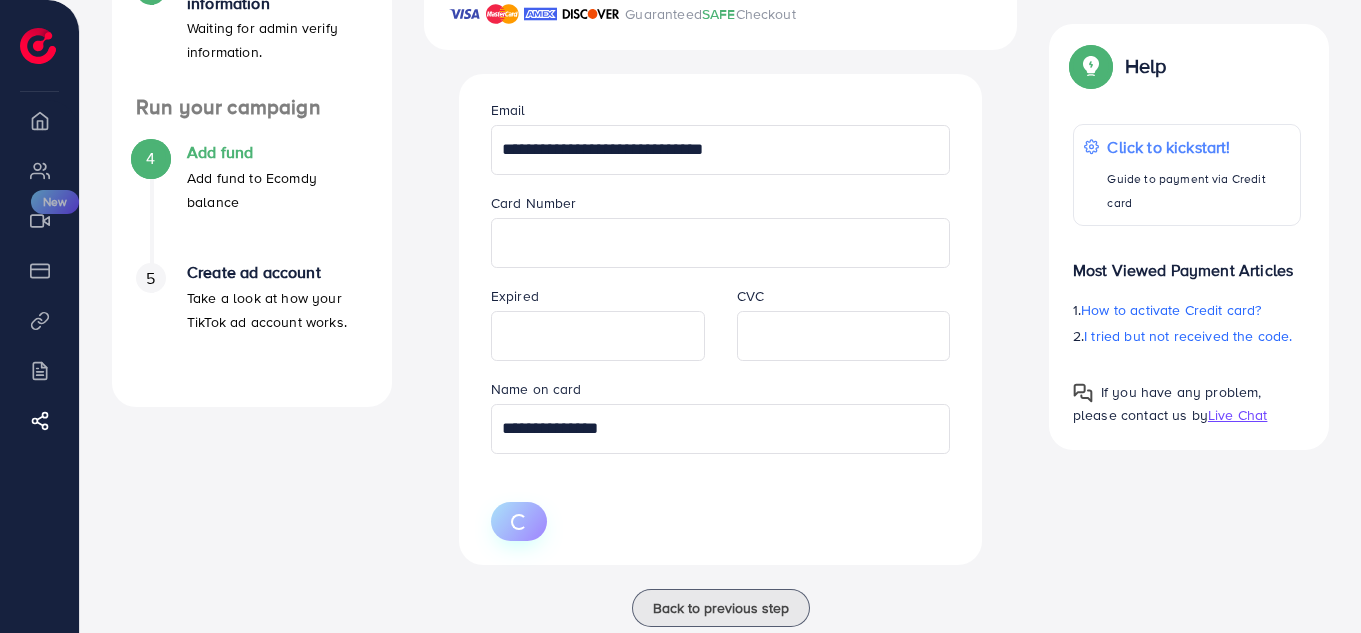 type 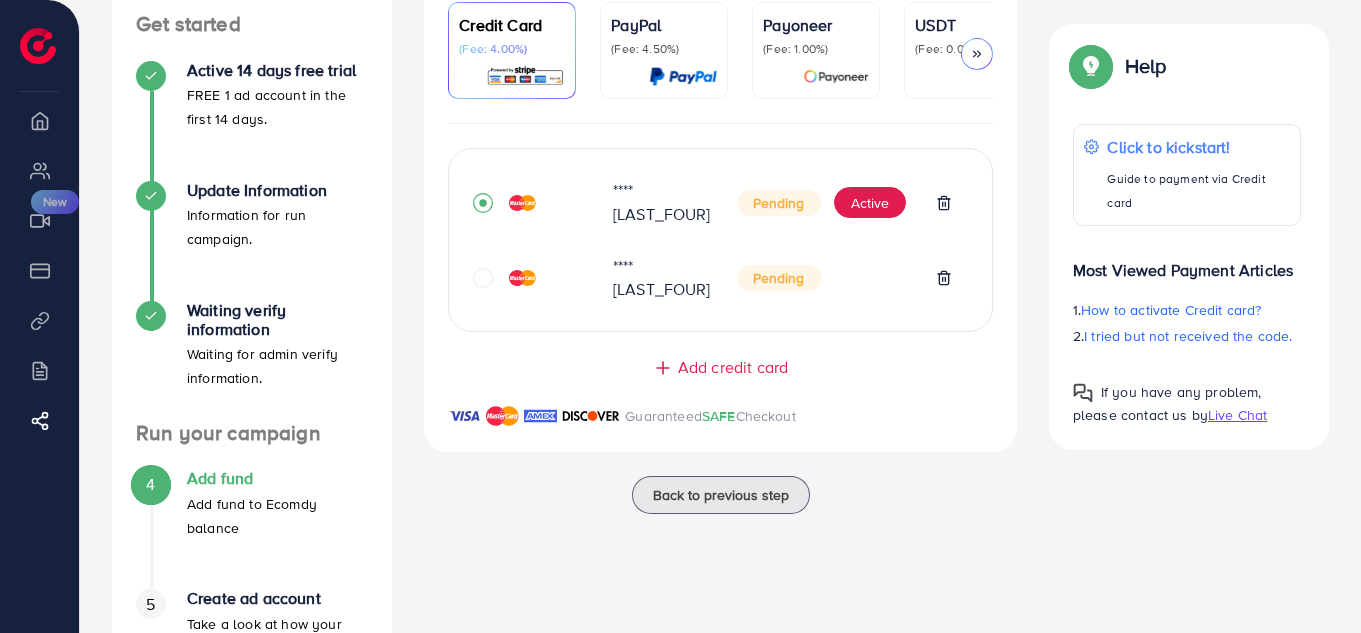 scroll, scrollTop: 215, scrollLeft: 0, axis: vertical 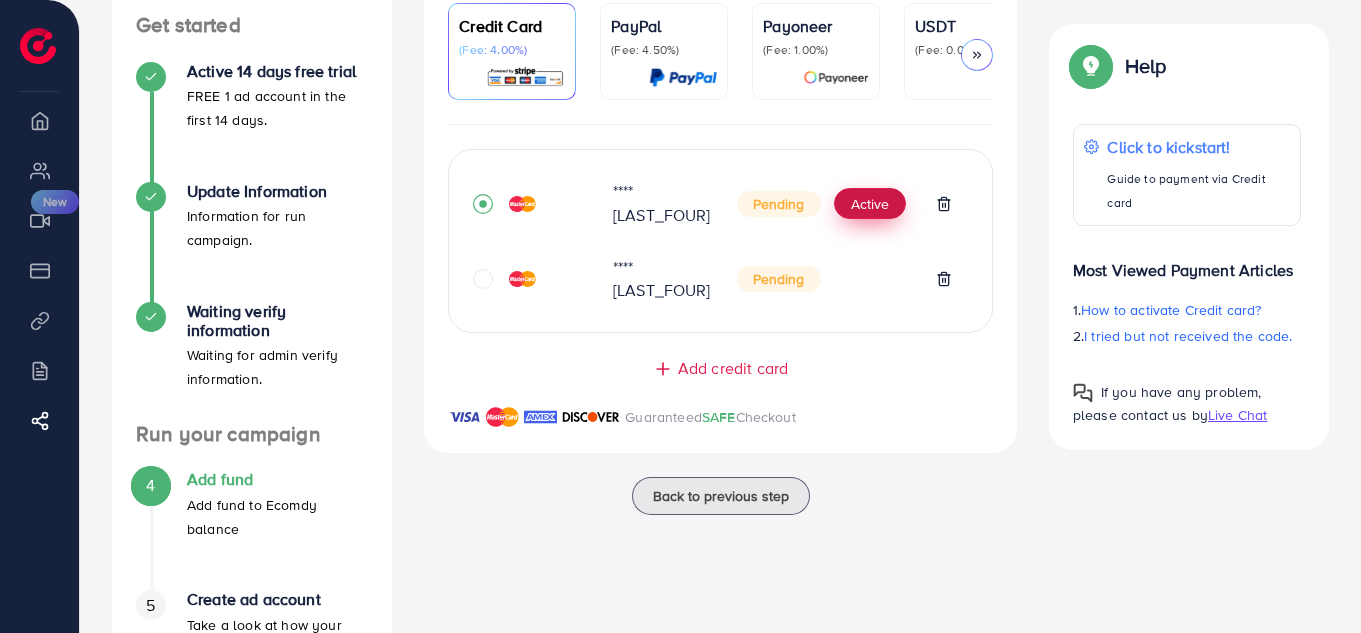 click on "Active" at bounding box center (870, 204) 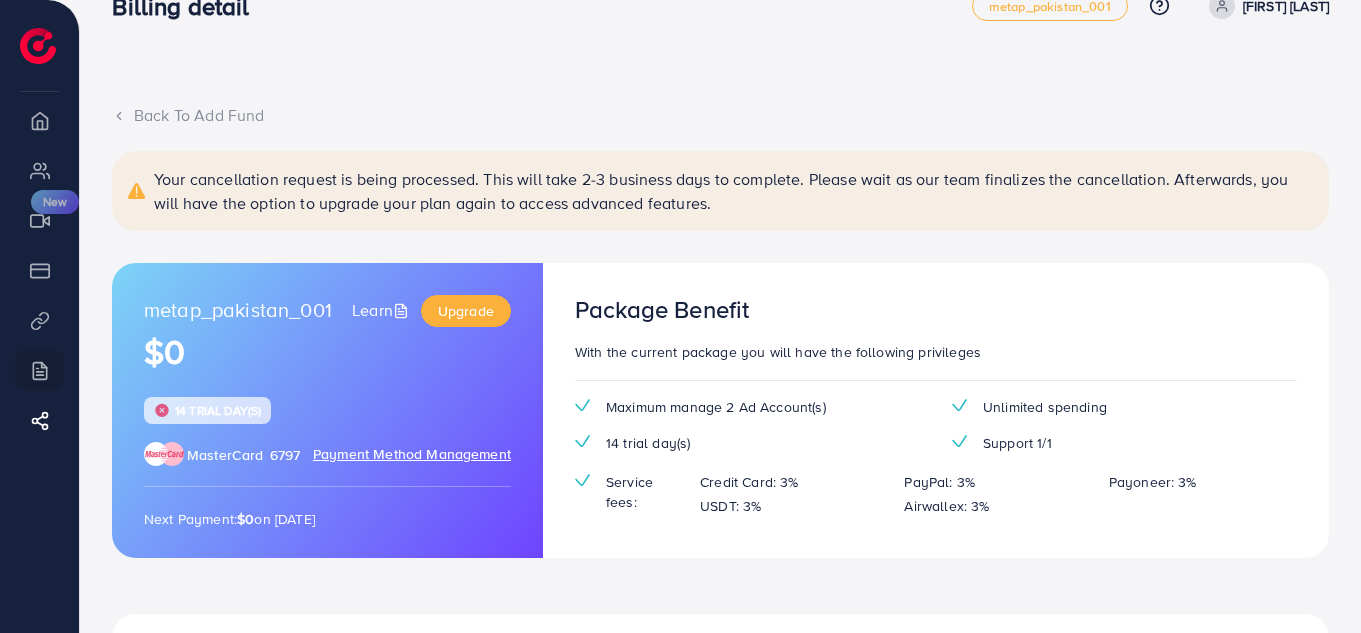 scroll, scrollTop: 0, scrollLeft: 0, axis: both 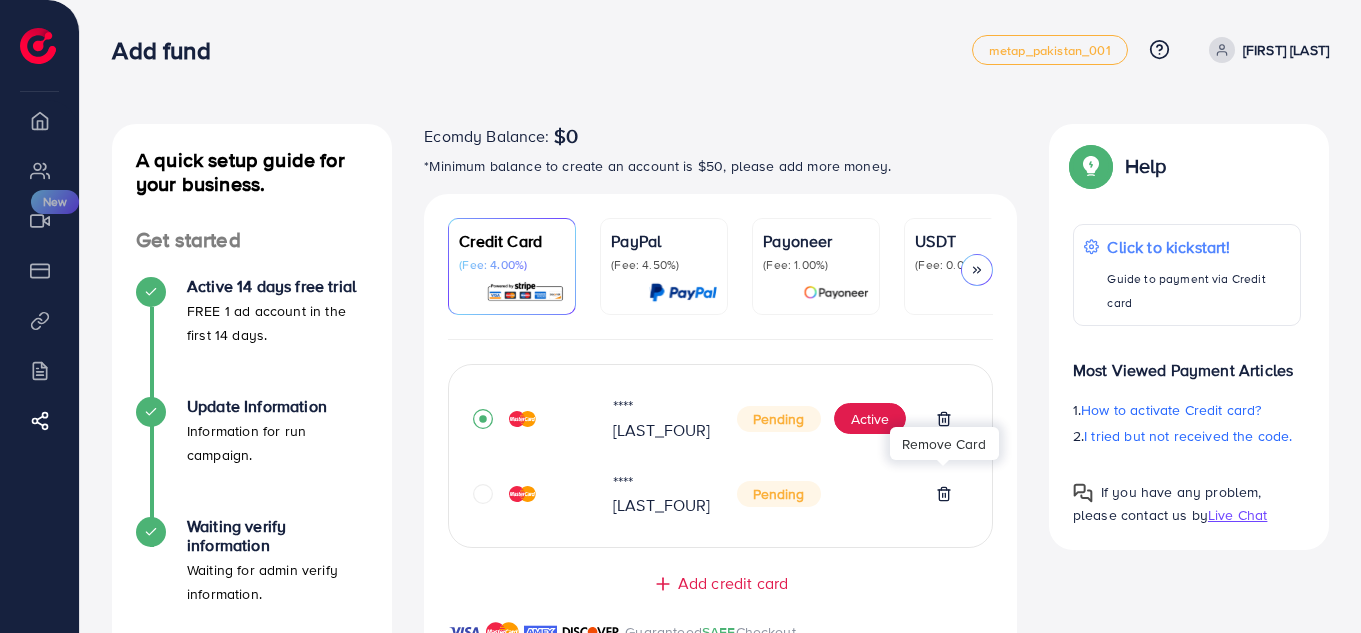 click 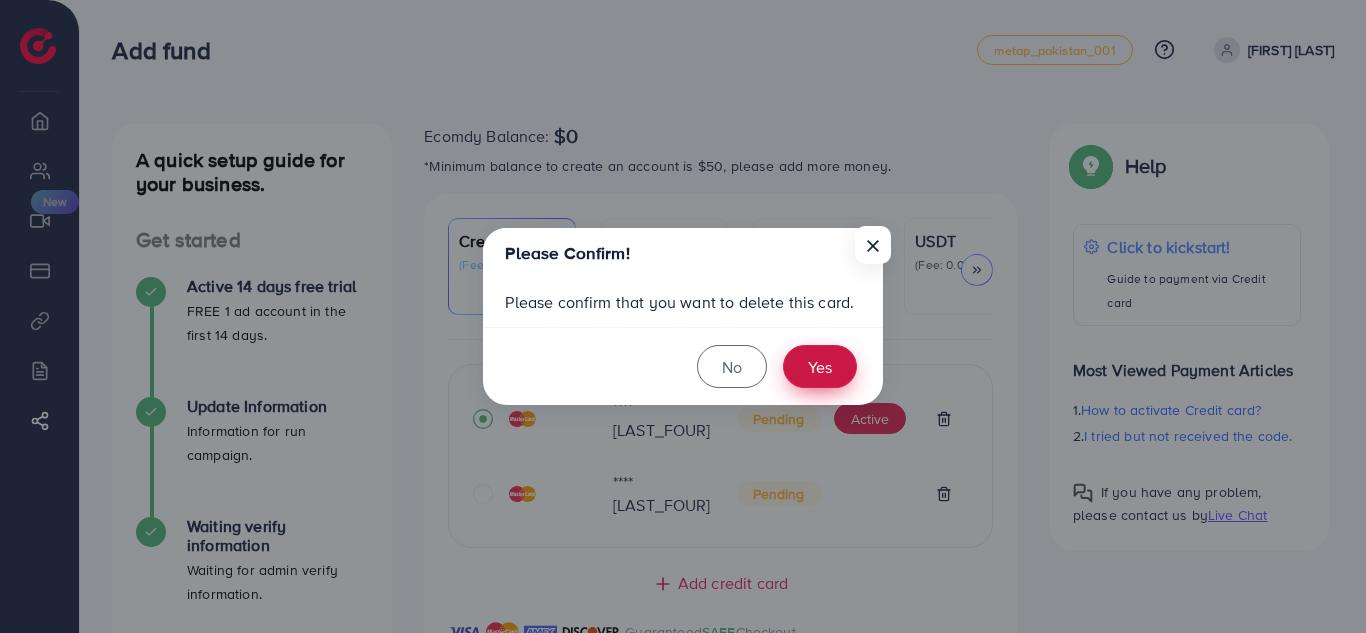 click on "Yes" at bounding box center [820, 366] 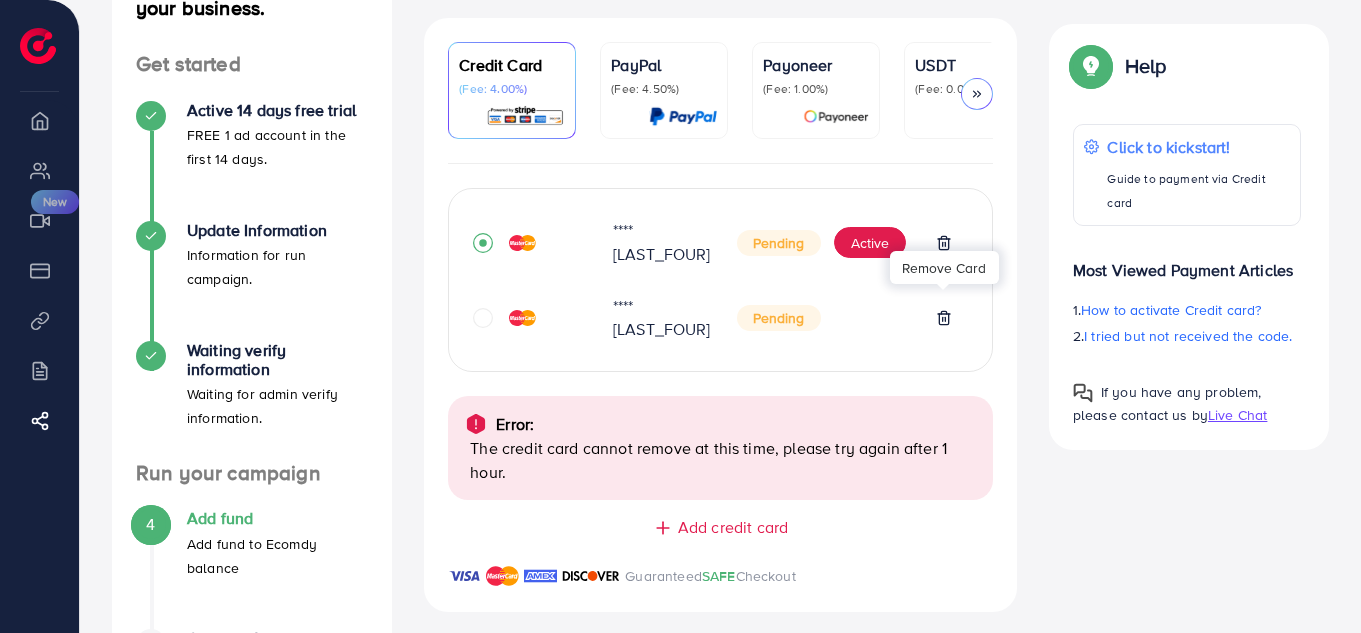 scroll, scrollTop: 167, scrollLeft: 0, axis: vertical 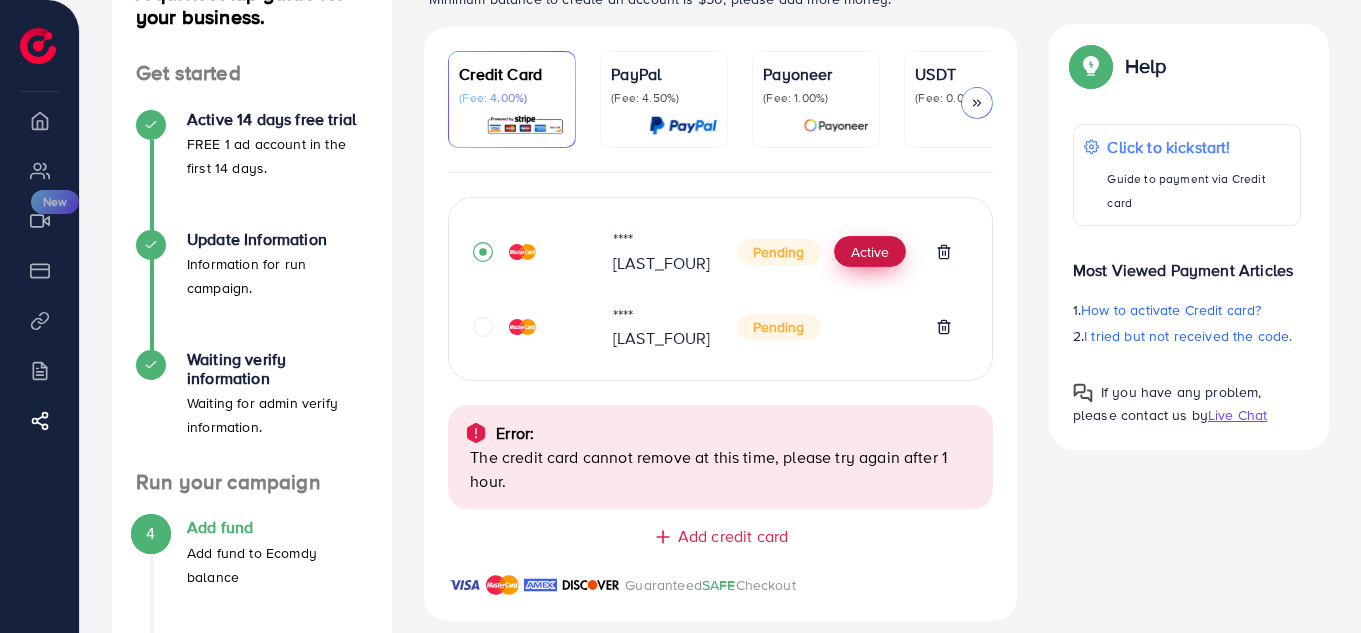 click on "Active" at bounding box center [870, 252] 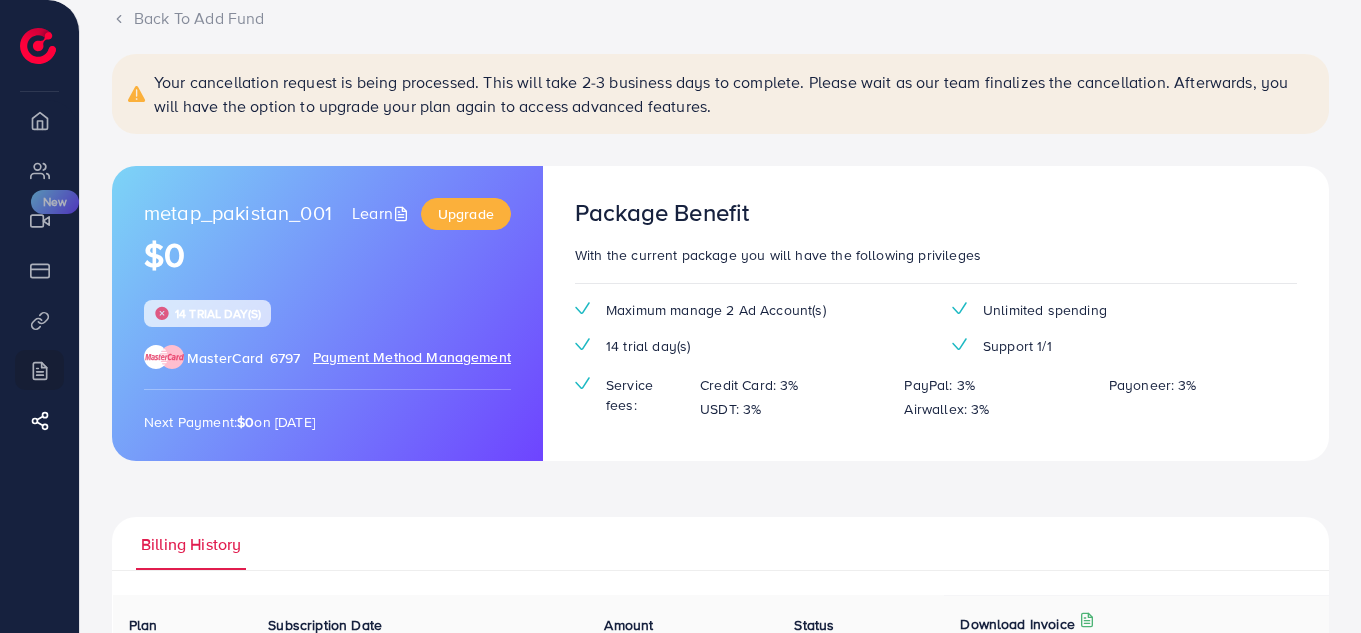 scroll, scrollTop: 0, scrollLeft: 0, axis: both 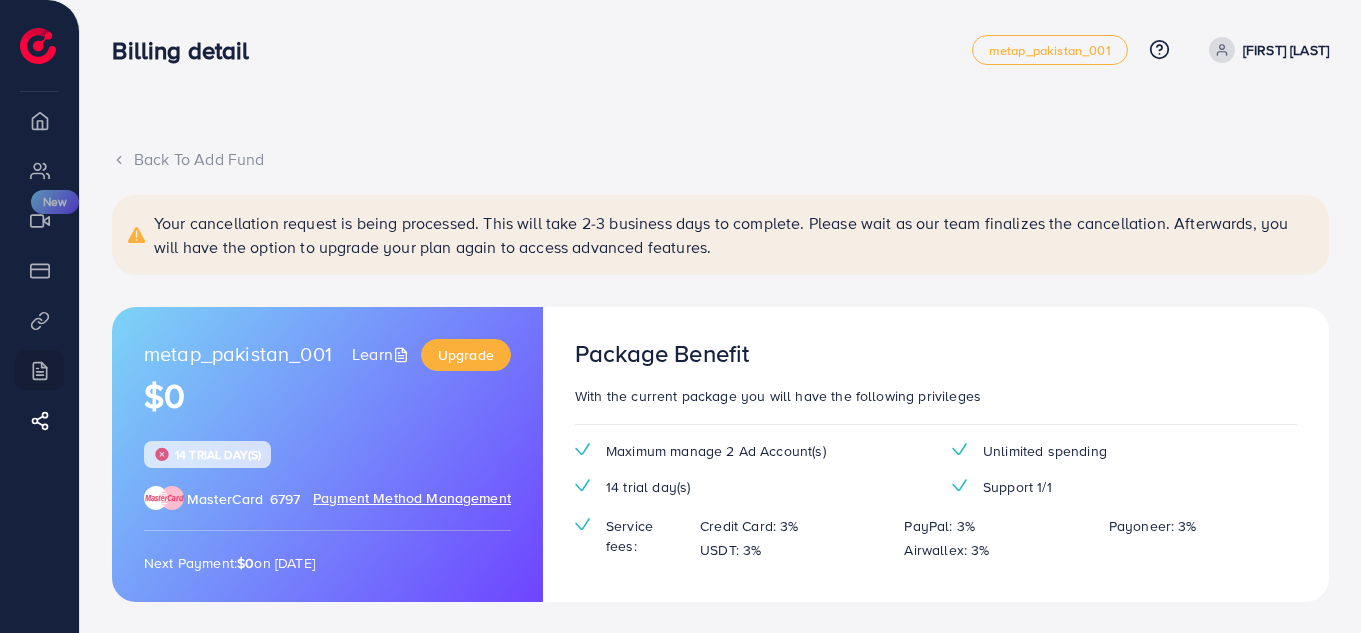click 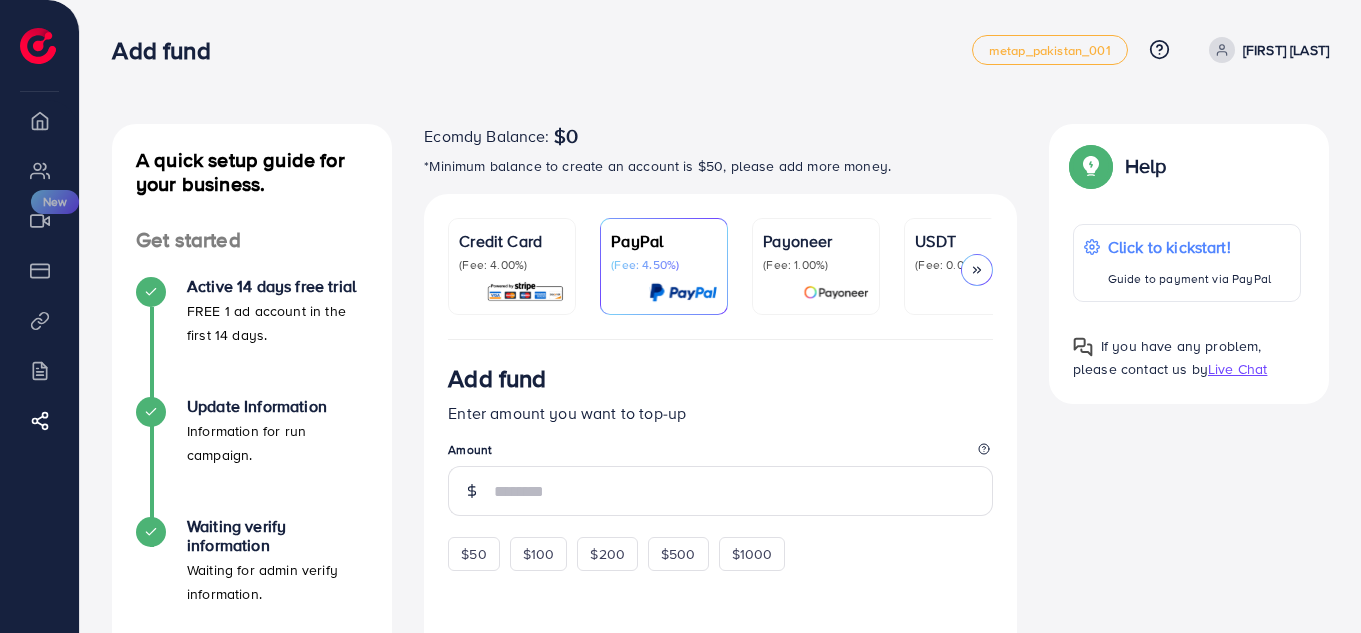 click on "A quick setup guide for your business." at bounding box center (252, 172) 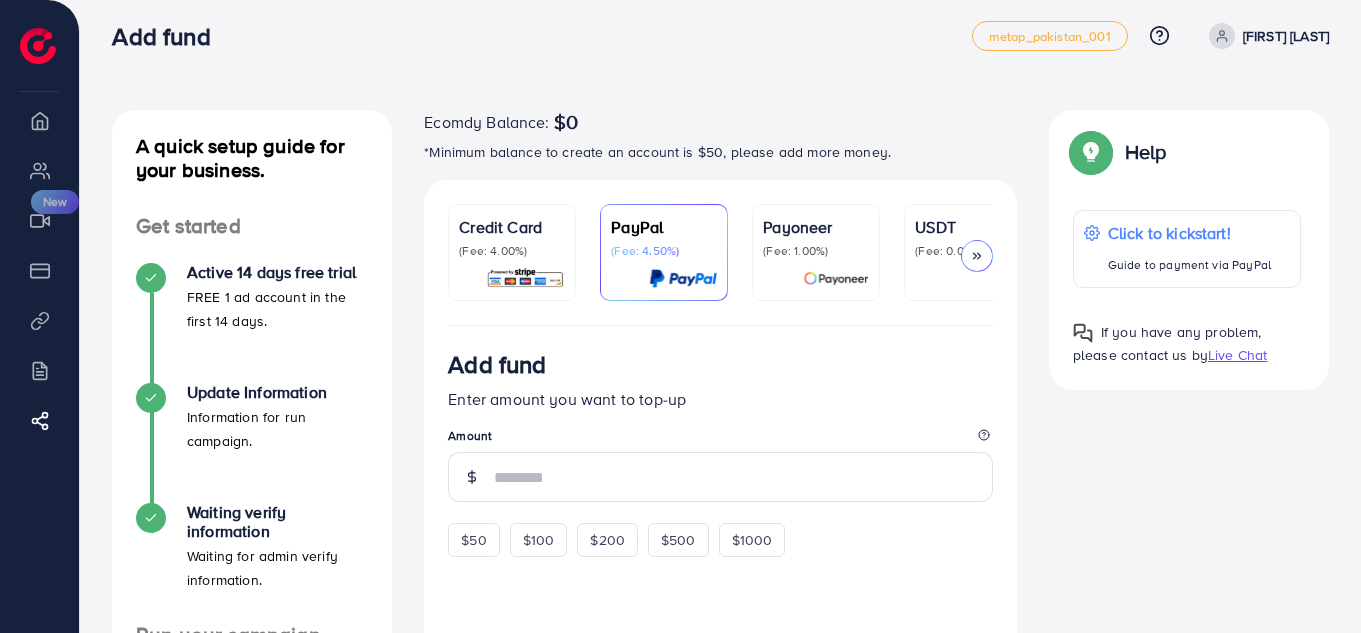 scroll, scrollTop: 3, scrollLeft: 0, axis: vertical 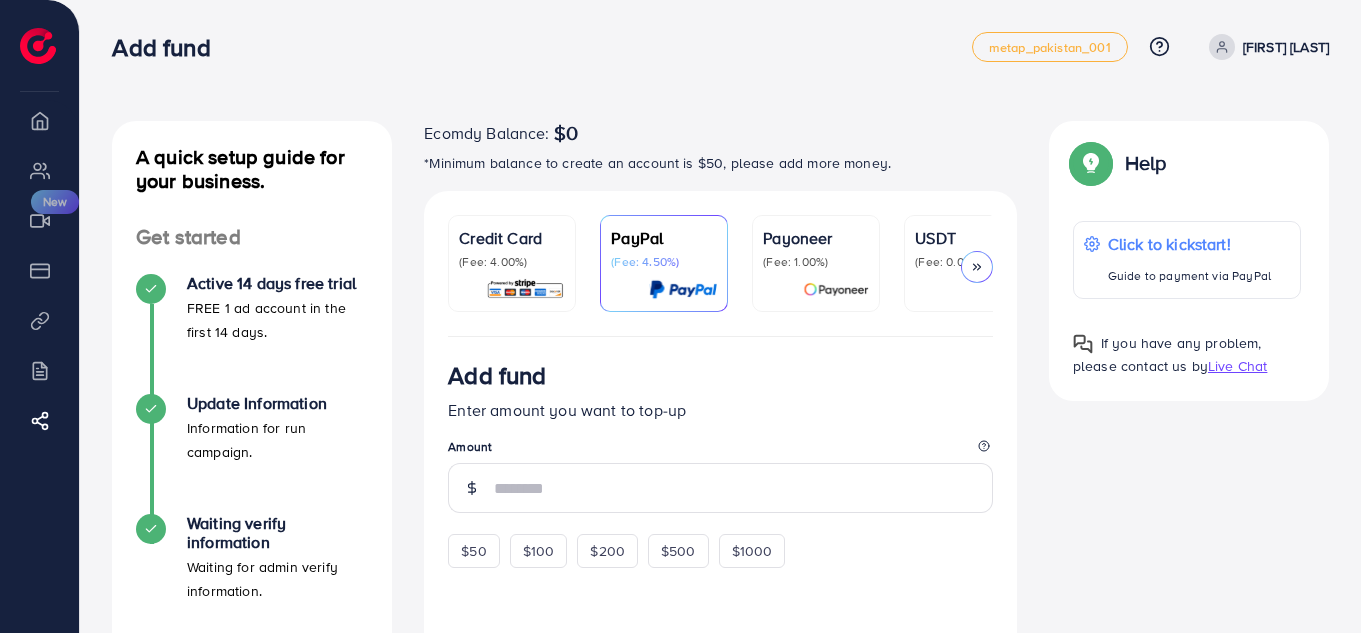 click on "(Fee: 4.00%)" at bounding box center [512, 262] 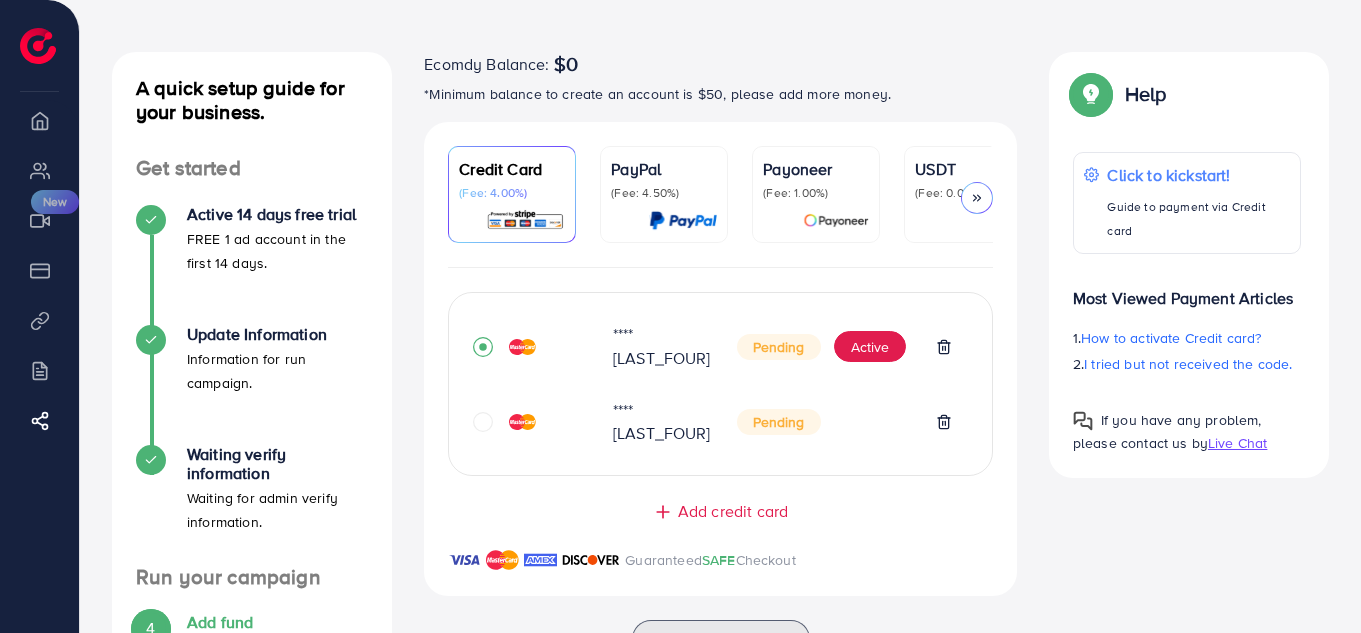 scroll, scrollTop: 75, scrollLeft: 0, axis: vertical 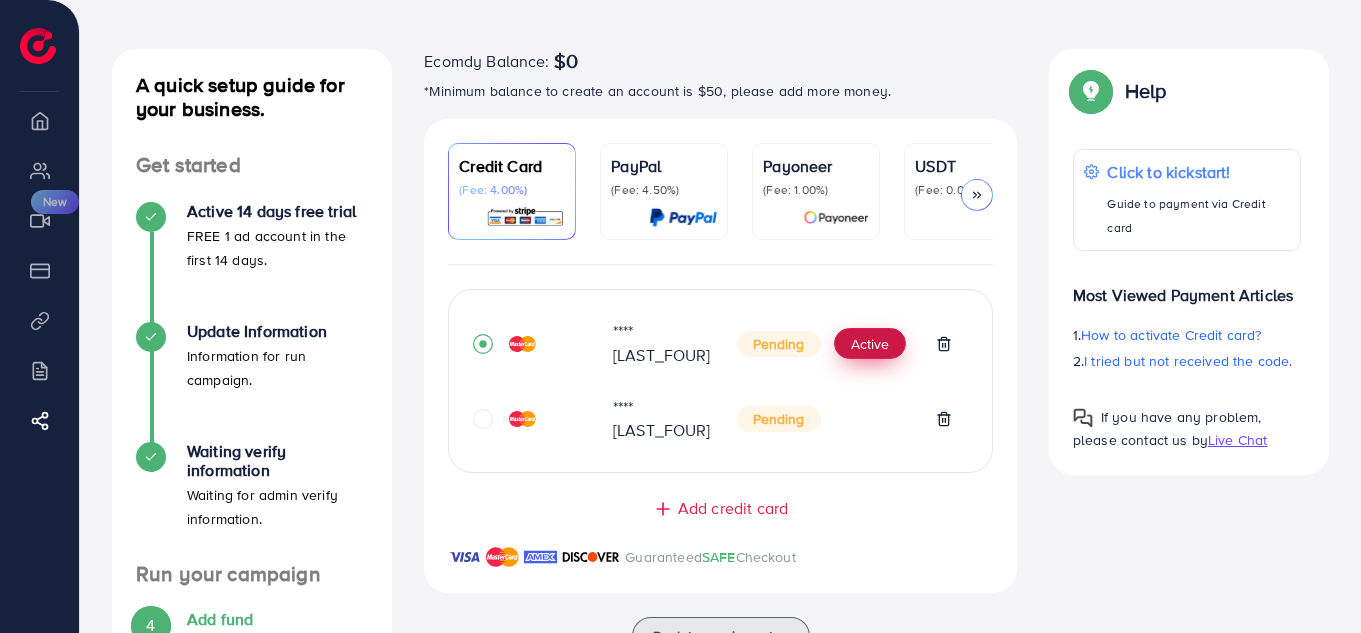 click on "Active" at bounding box center [870, 344] 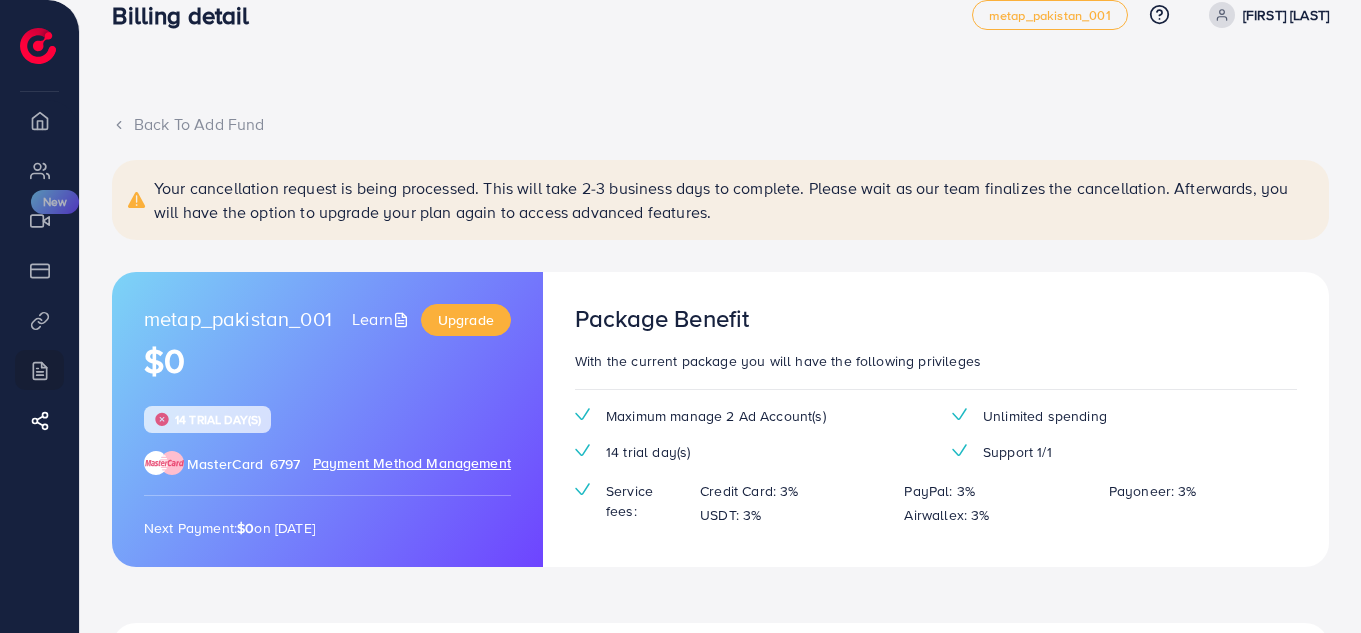 scroll, scrollTop: 0, scrollLeft: 0, axis: both 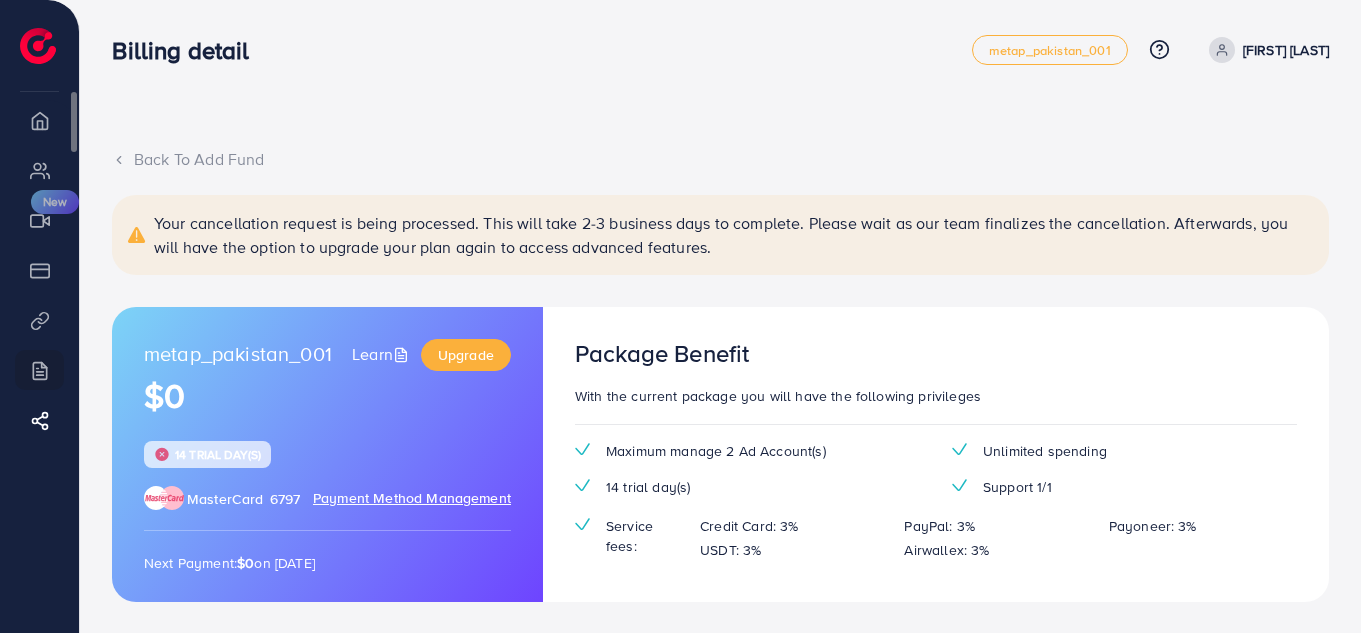 click on "Overview" at bounding box center [39, 120] 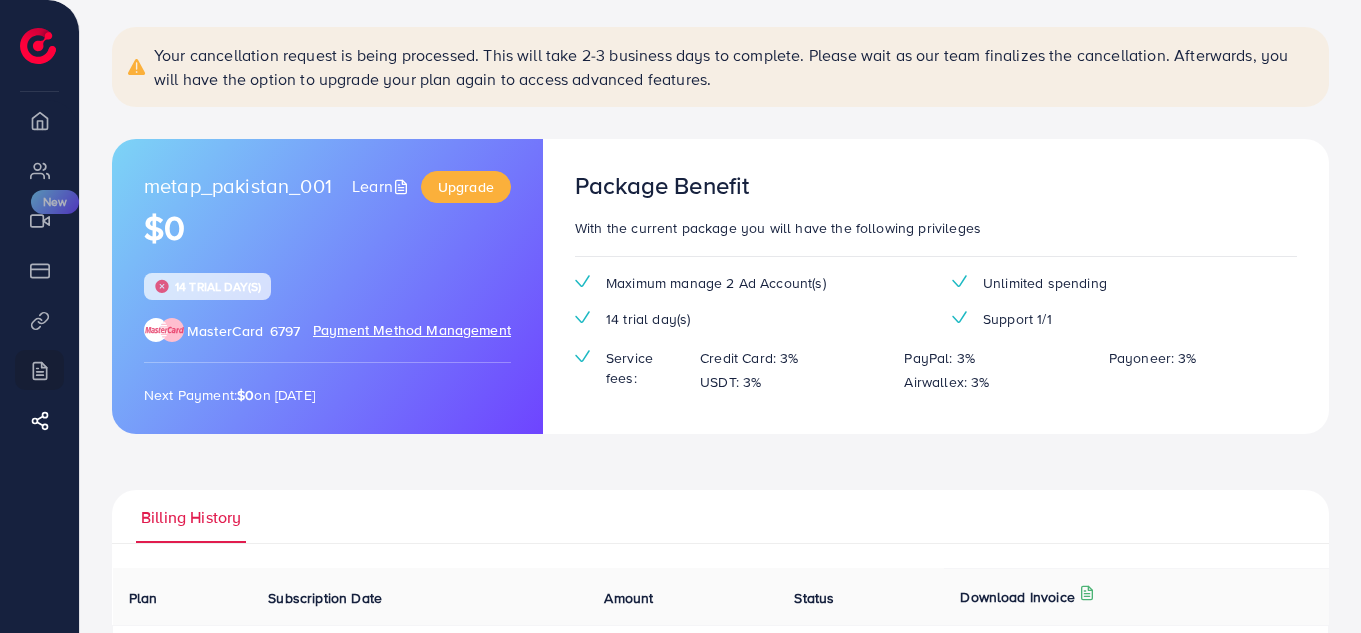 scroll, scrollTop: 0, scrollLeft: 0, axis: both 